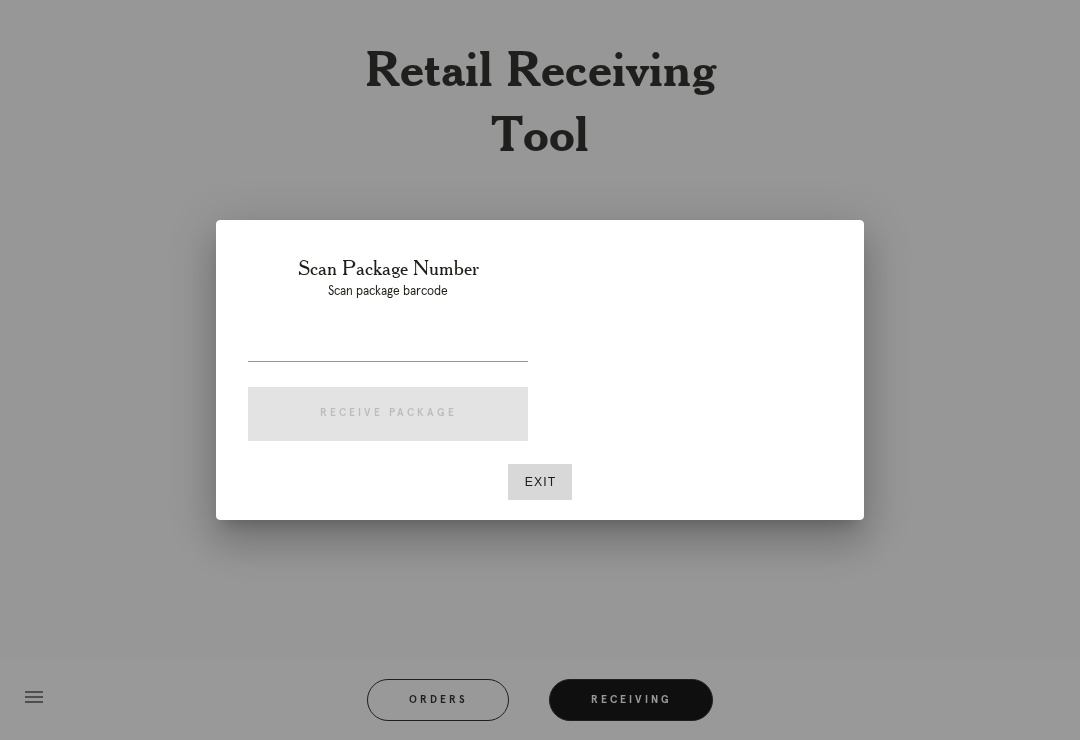 scroll, scrollTop: 31, scrollLeft: 0, axis: vertical 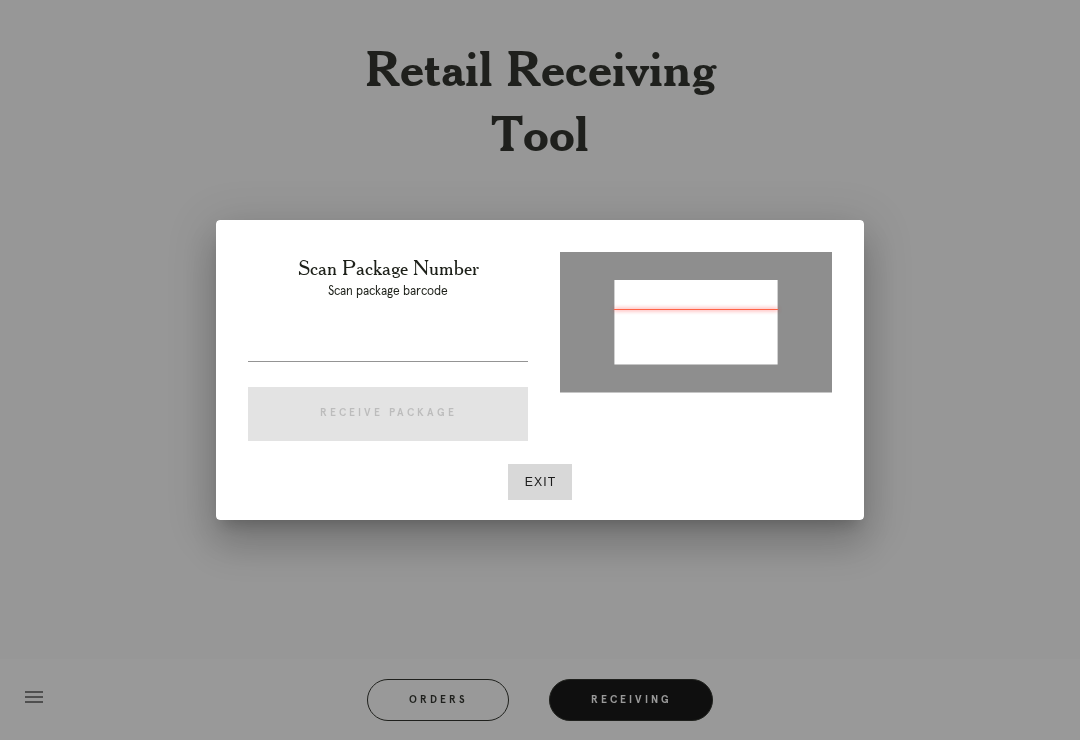 type on "P905018178437767" 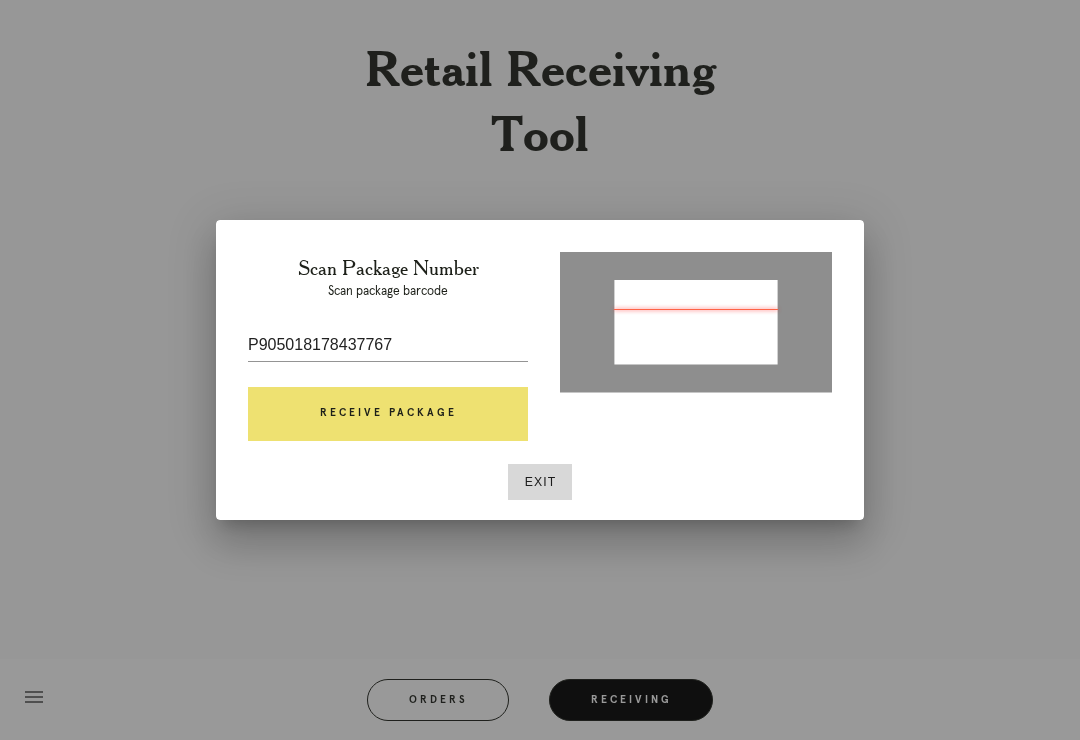 click on "Receive Package" at bounding box center [388, 414] 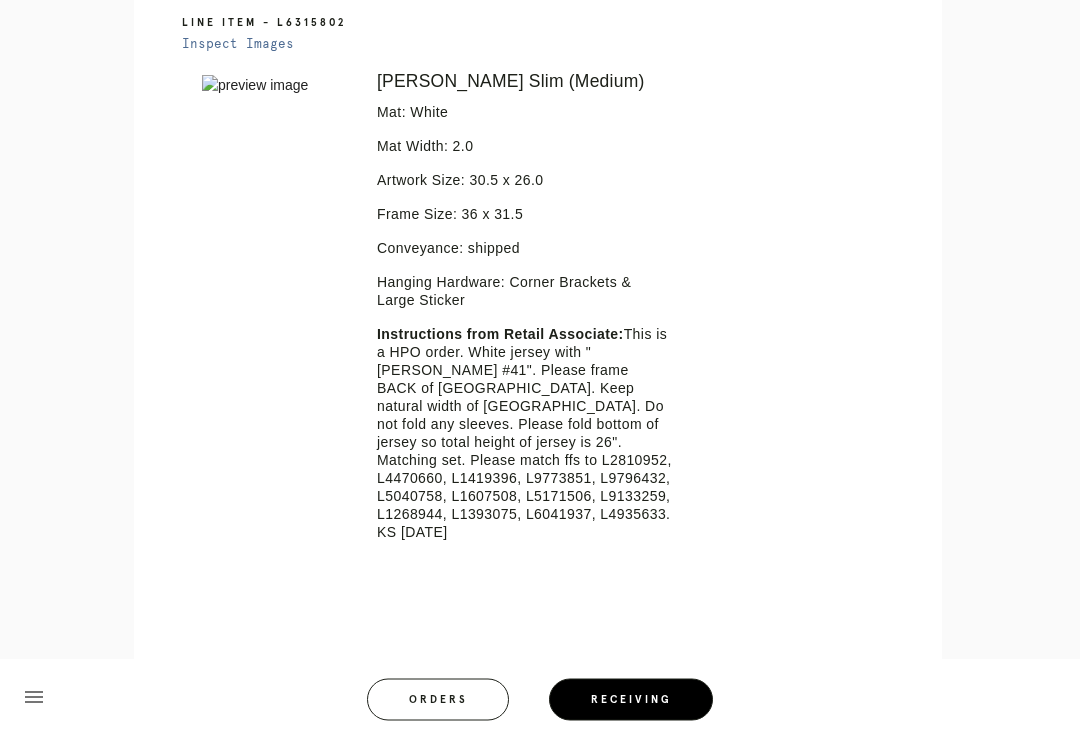 scroll, scrollTop: 496, scrollLeft: 0, axis: vertical 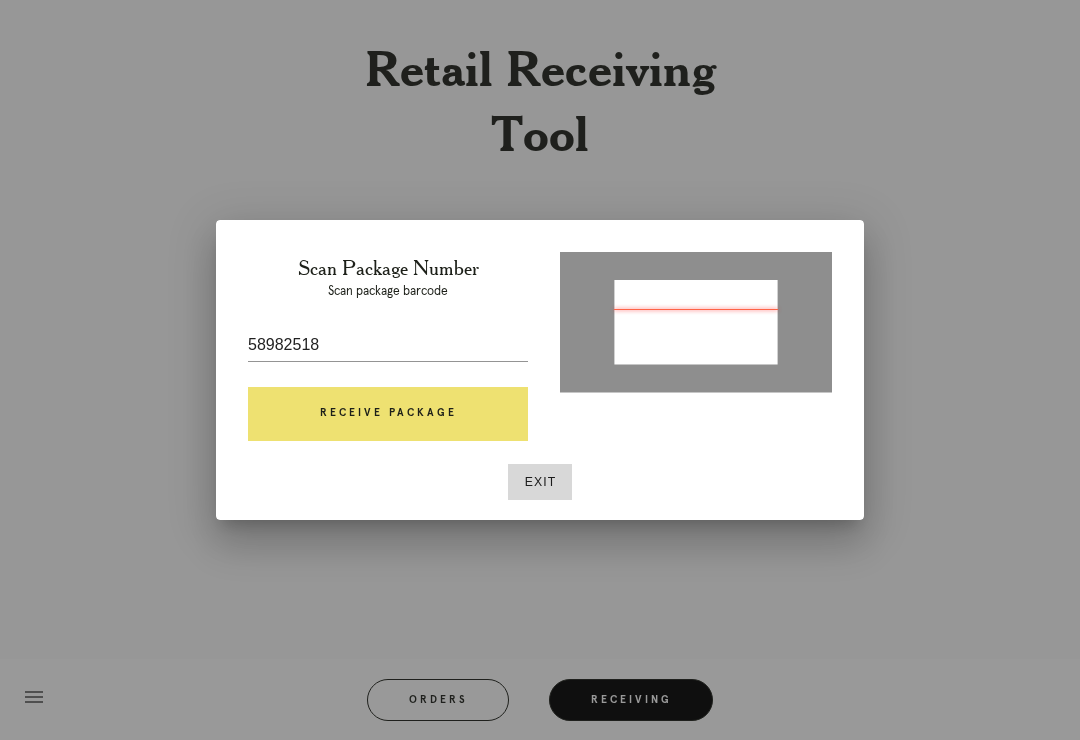 type on "P905018178437767" 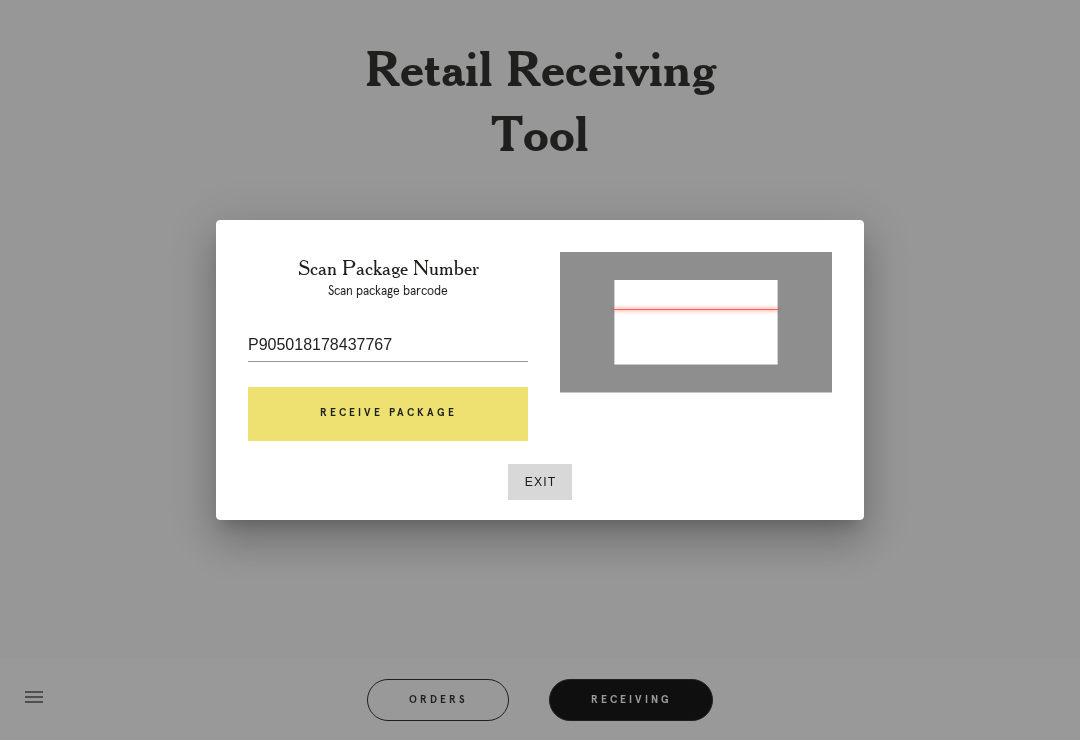 click on "Receive Package" at bounding box center (388, 414) 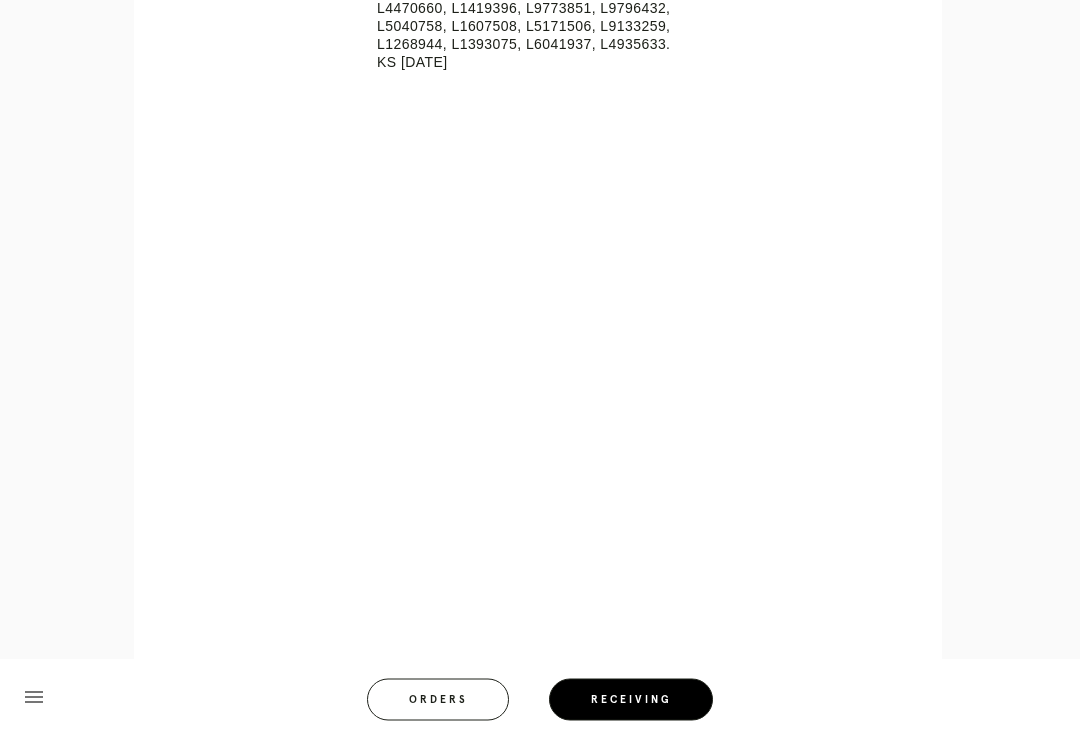 scroll, scrollTop: 966, scrollLeft: 0, axis: vertical 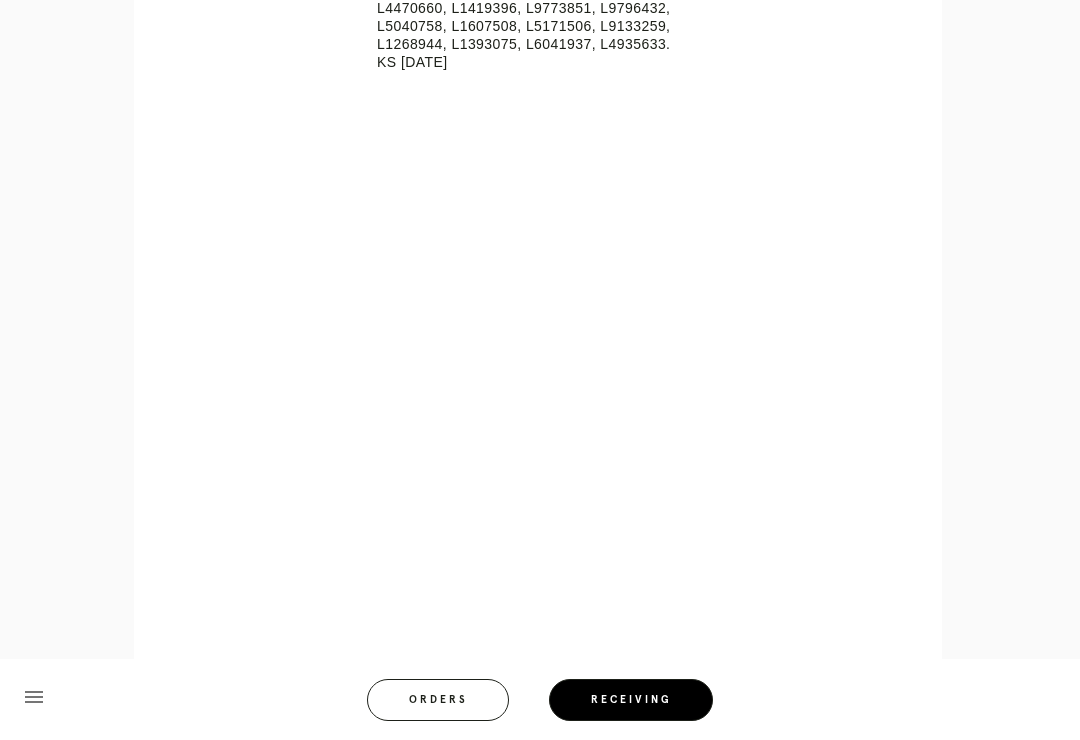 click on "Orders" at bounding box center [438, 700] 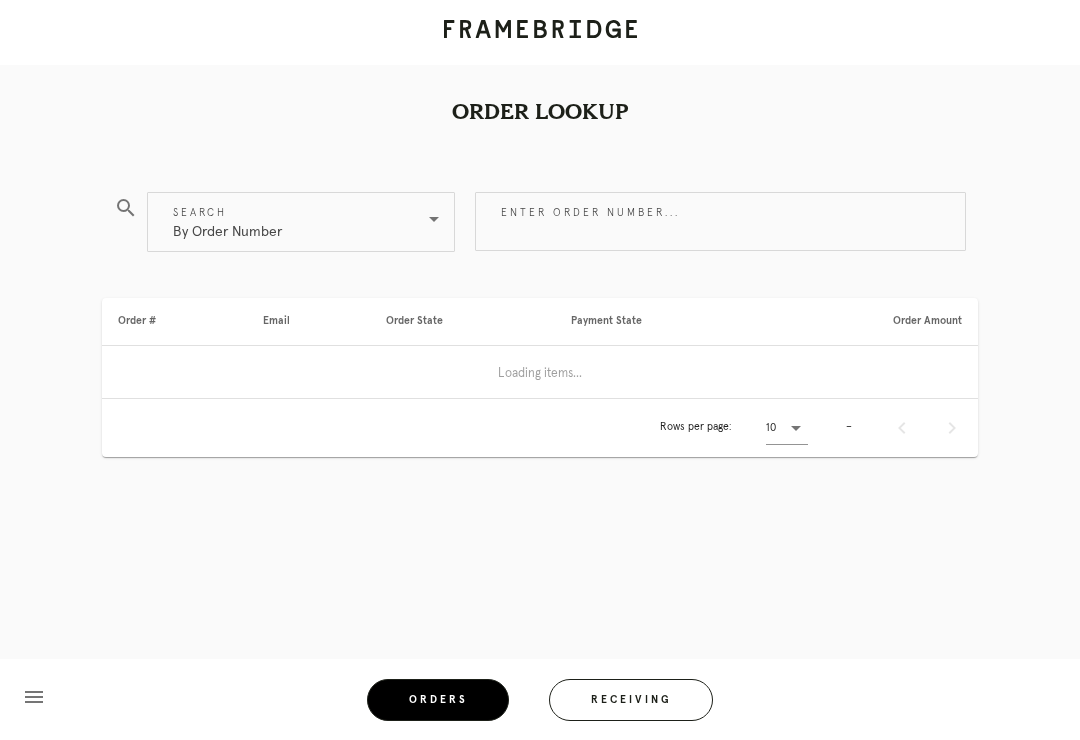 click on "Receiving" at bounding box center [631, 700] 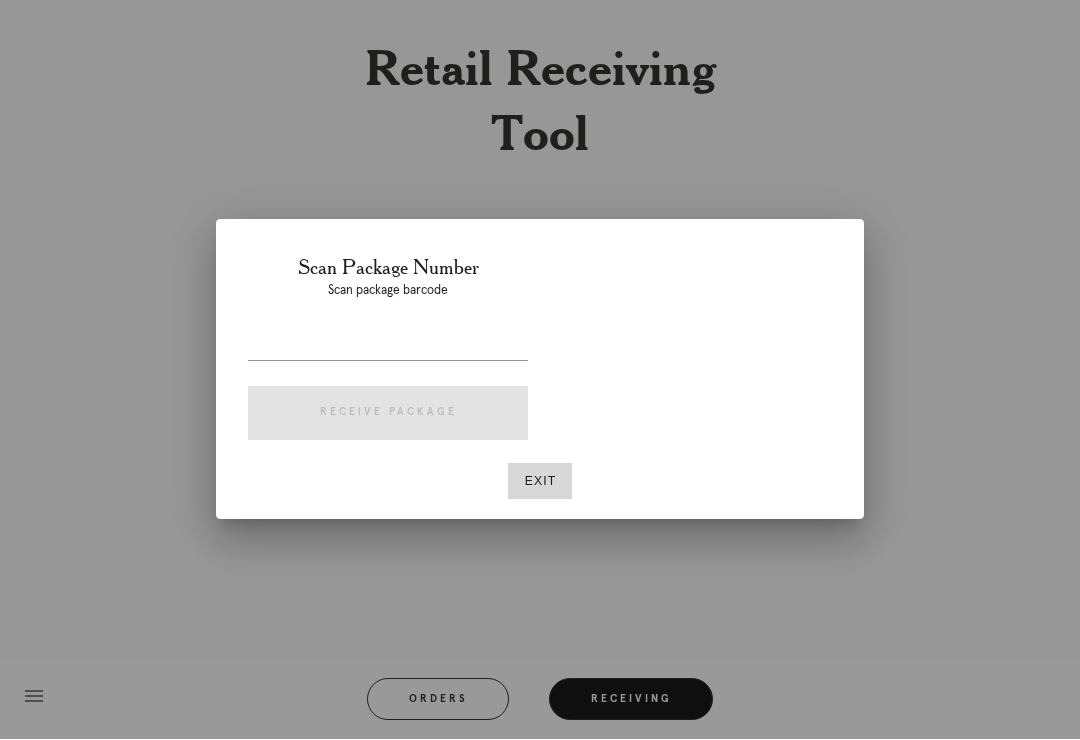 scroll, scrollTop: 31, scrollLeft: 0, axis: vertical 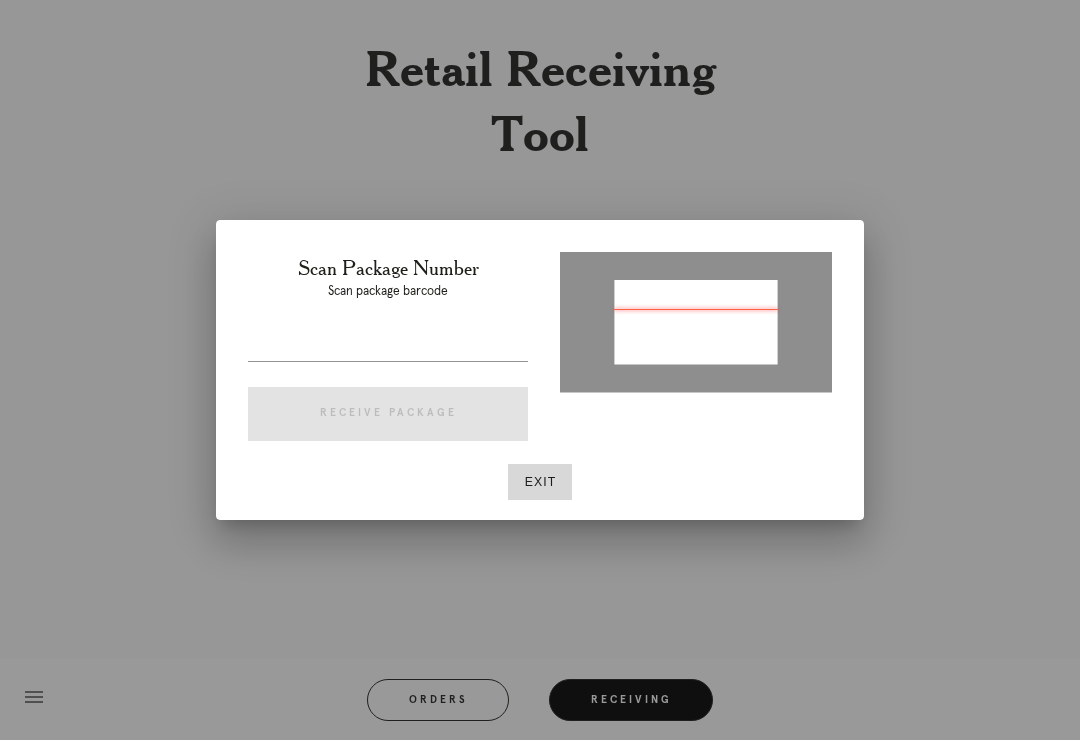 type on "P291812011458678" 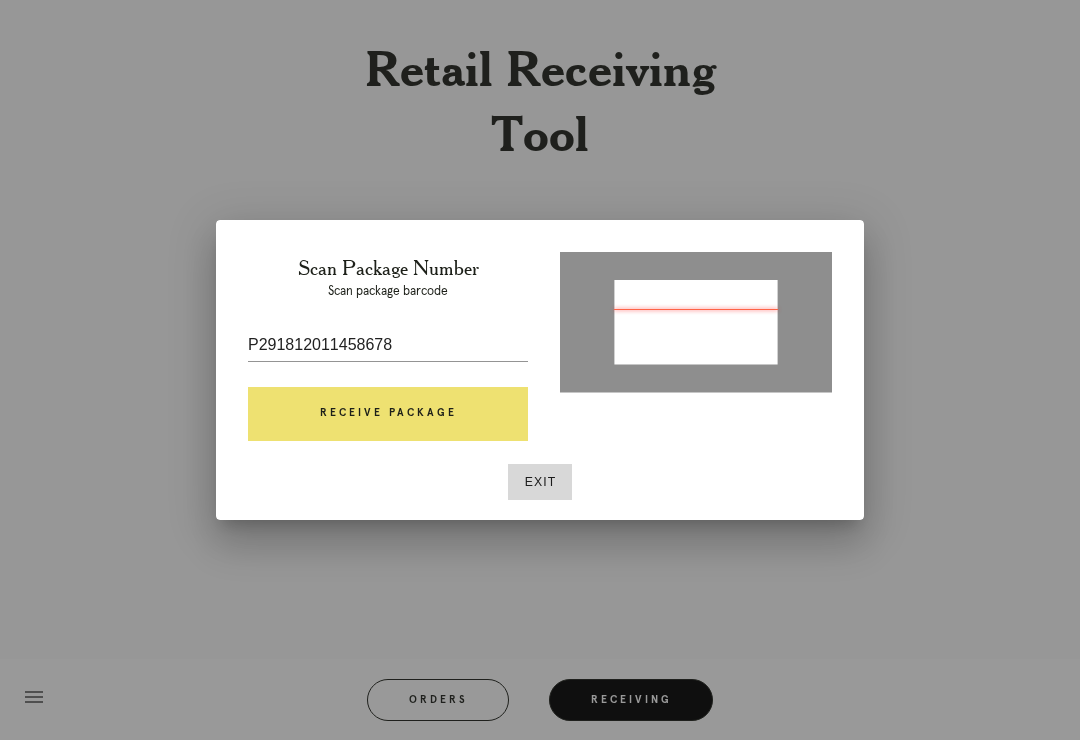 click on "Receive Package" at bounding box center (388, 414) 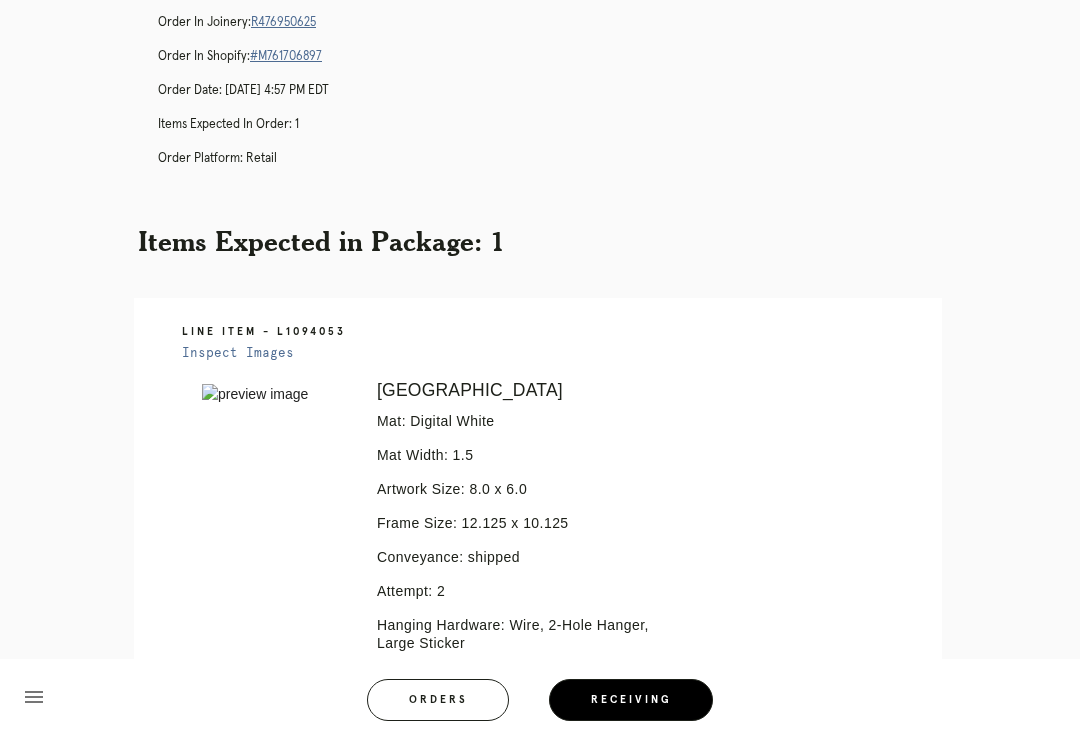 scroll, scrollTop: 0, scrollLeft: 0, axis: both 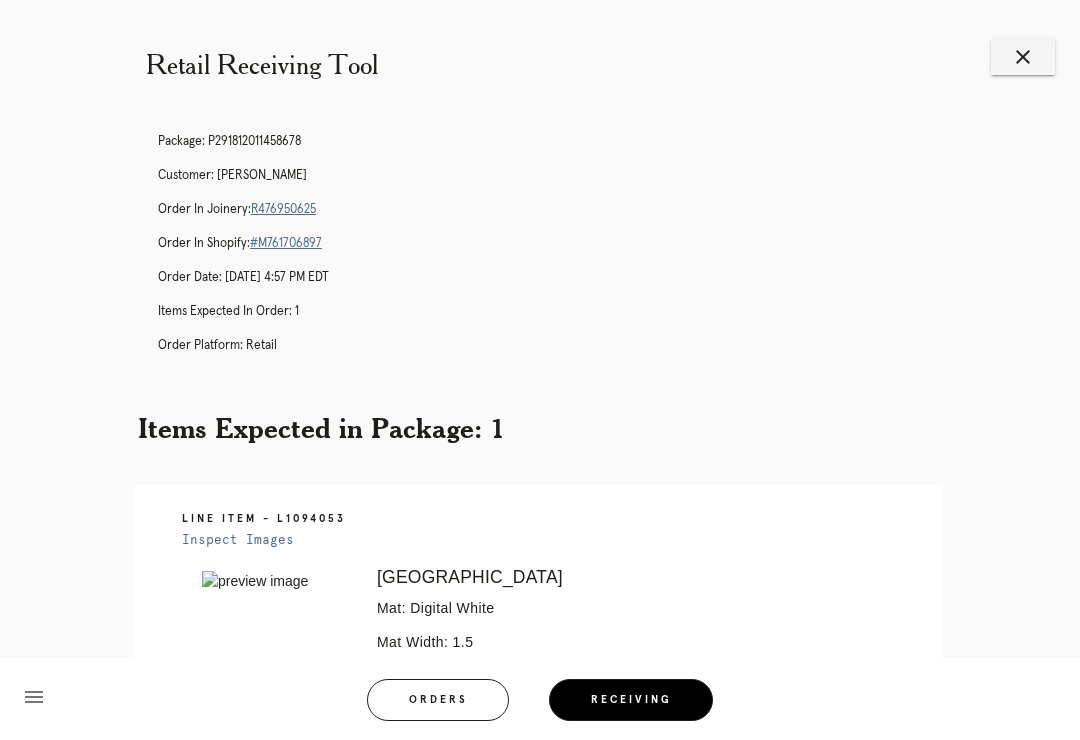 click on "R476950625" at bounding box center [283, 209] 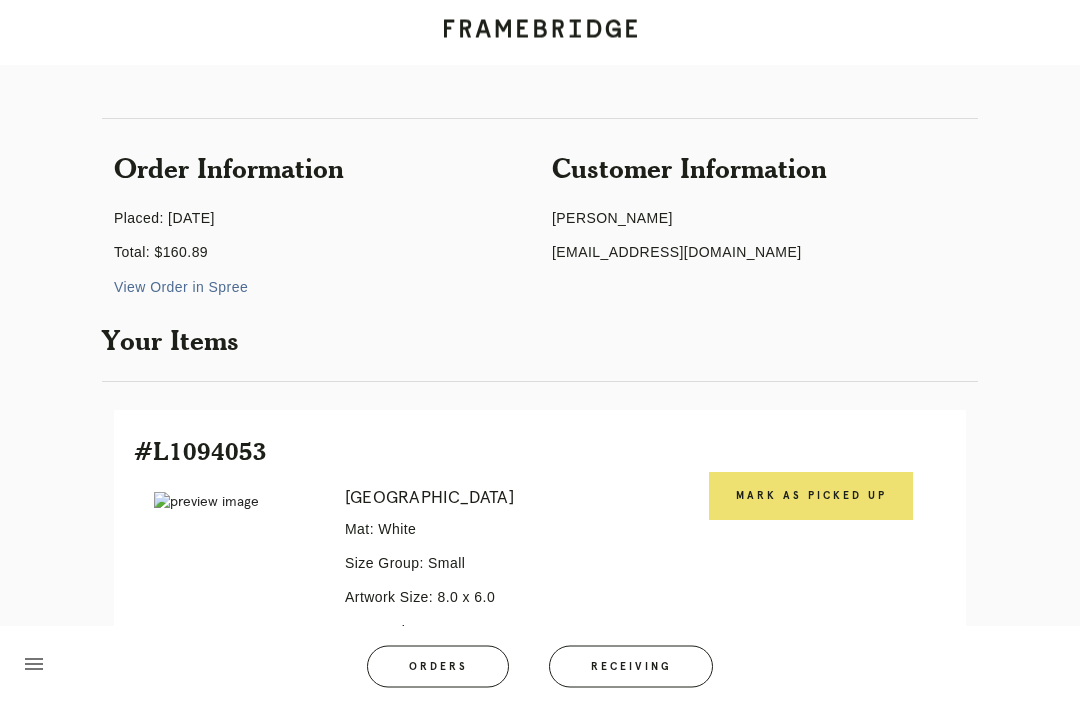 click on "Mark as Picked Up" at bounding box center (811, 497) 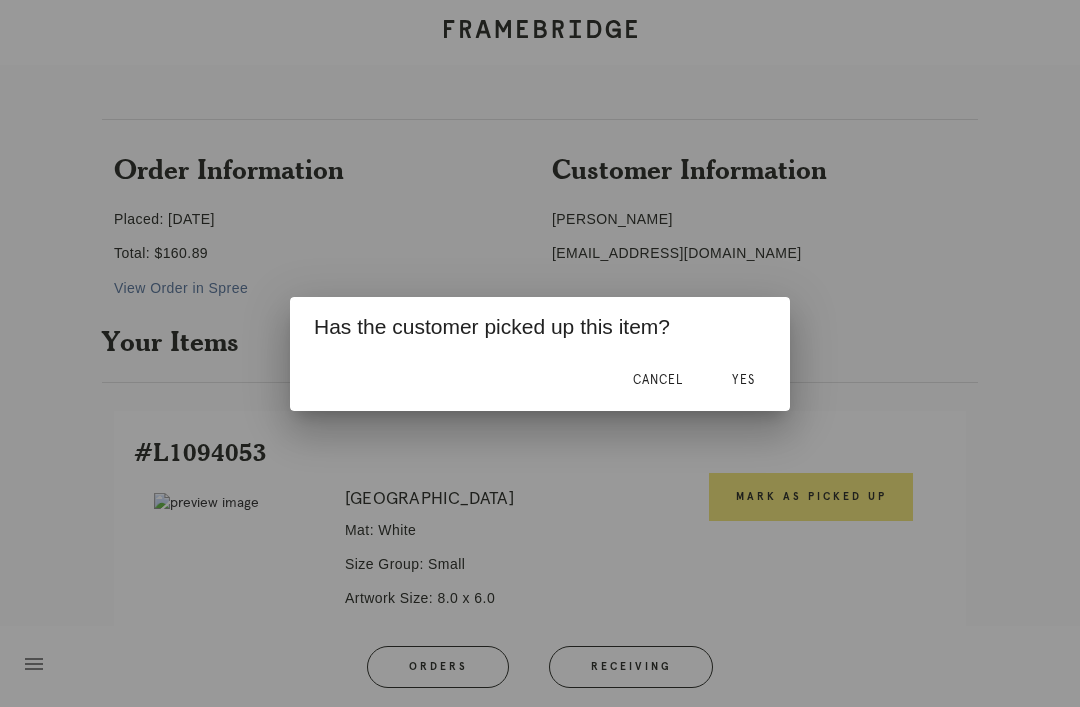 click on "Yes" at bounding box center [743, 381] 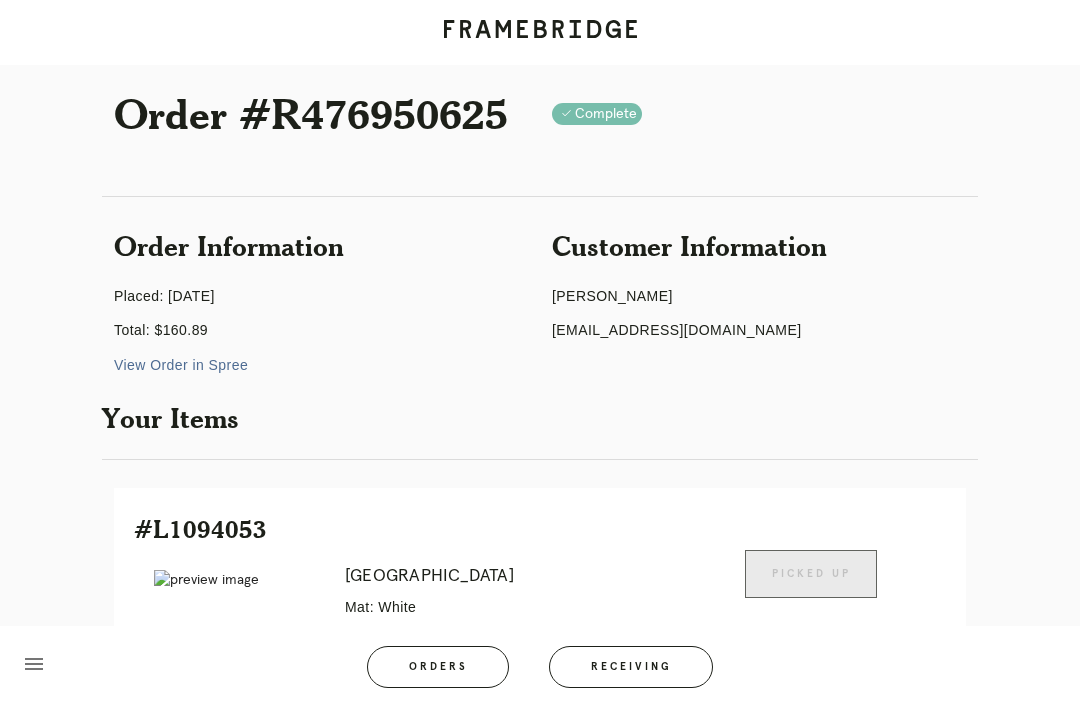 scroll, scrollTop: 0, scrollLeft: 0, axis: both 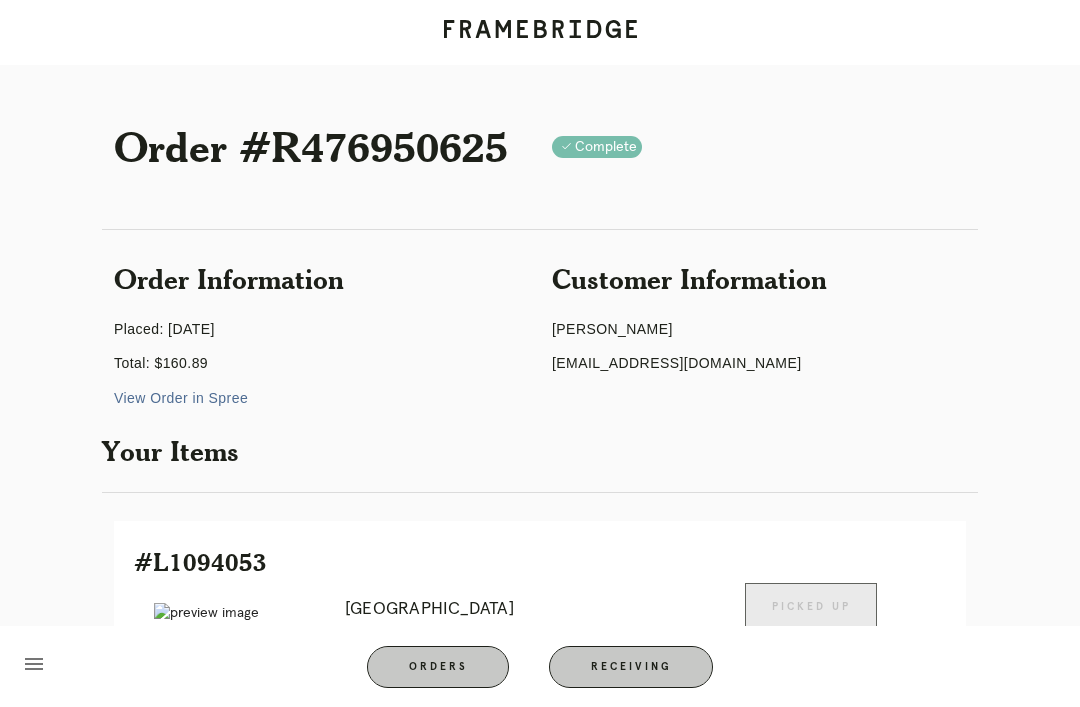 click on "Orders" at bounding box center (438, 667) 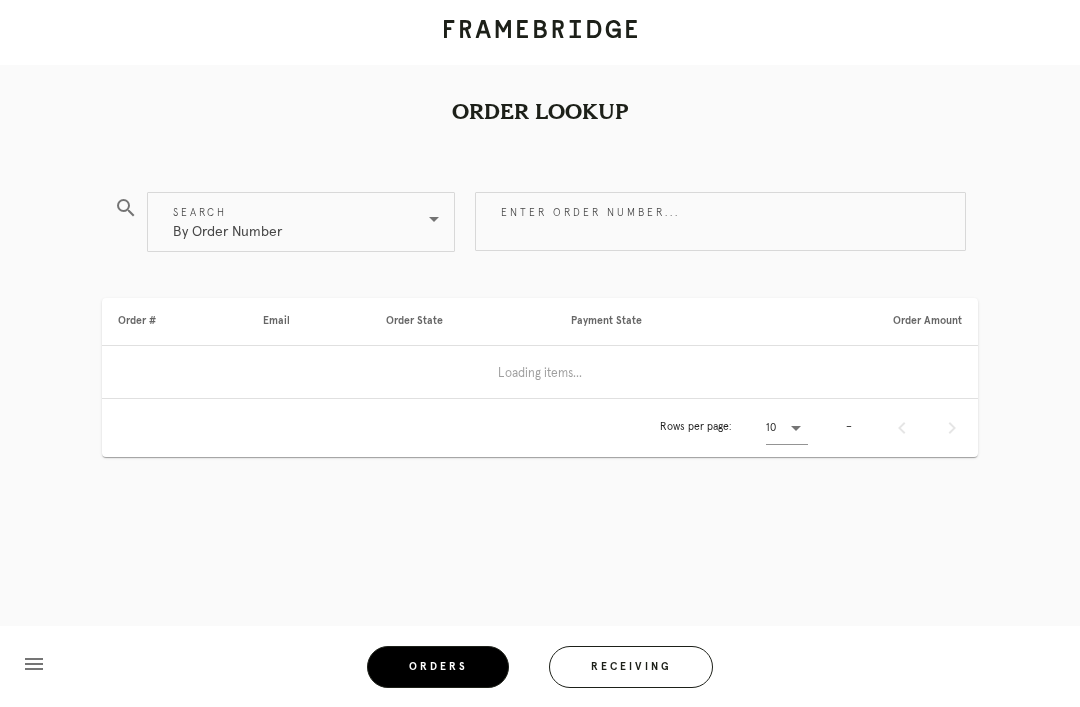 click on "Receiving" at bounding box center (631, 667) 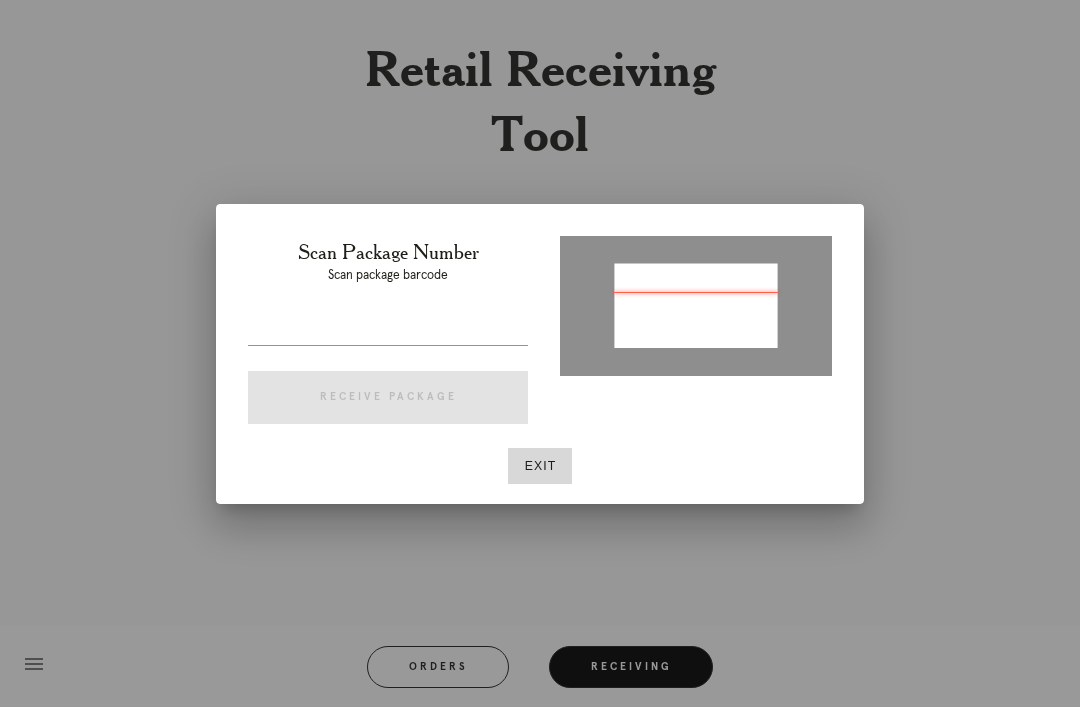 type on "P905018178437767" 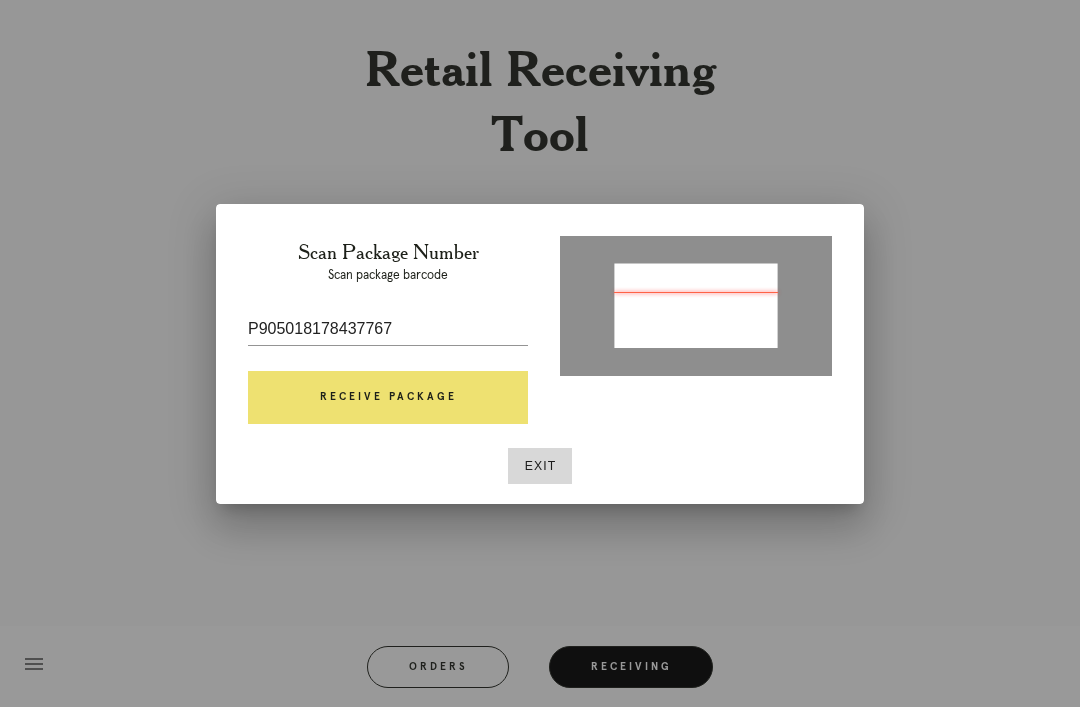 click on "Receive Package" at bounding box center [388, 398] 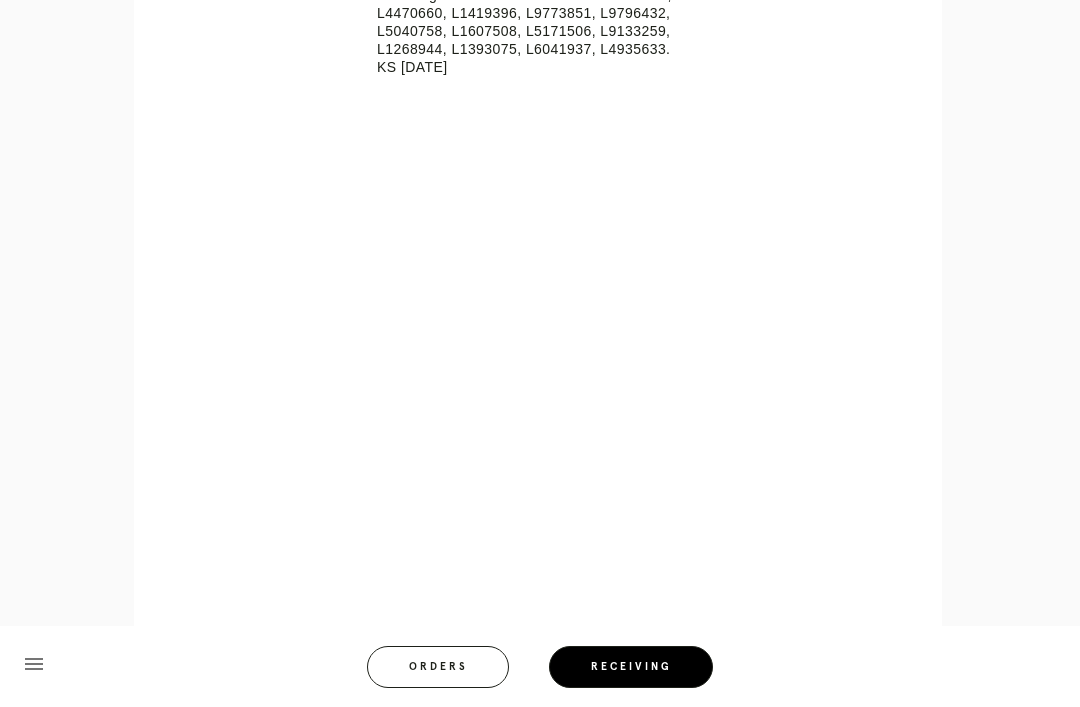scroll, scrollTop: 953, scrollLeft: 0, axis: vertical 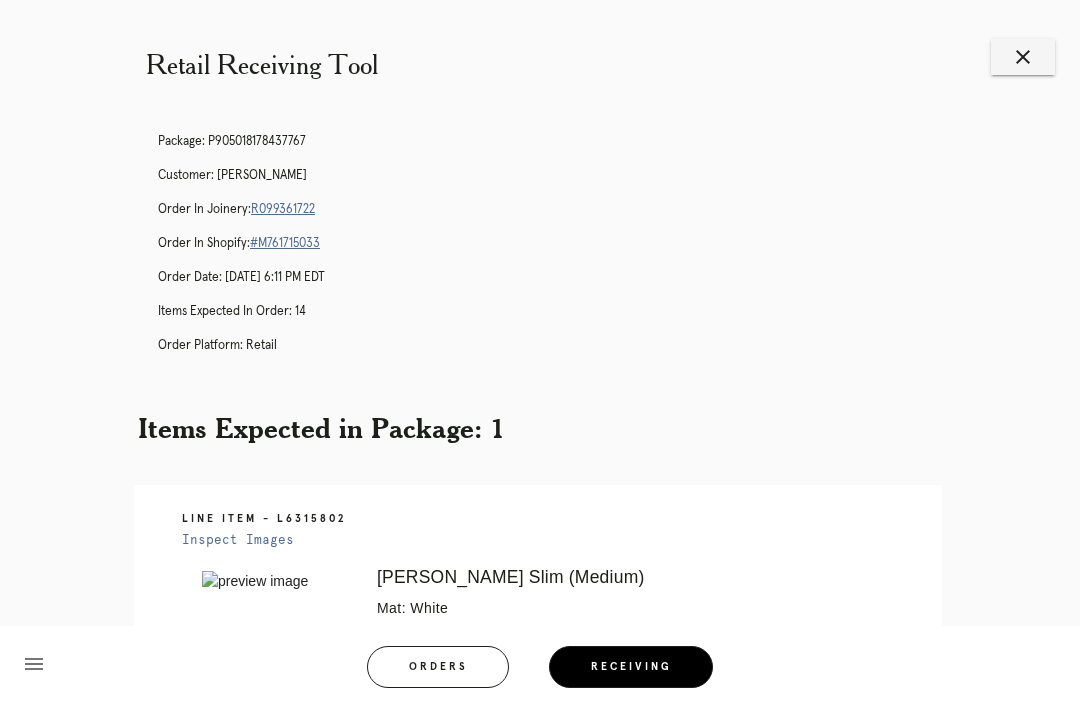 click on "Orders" at bounding box center (438, 667) 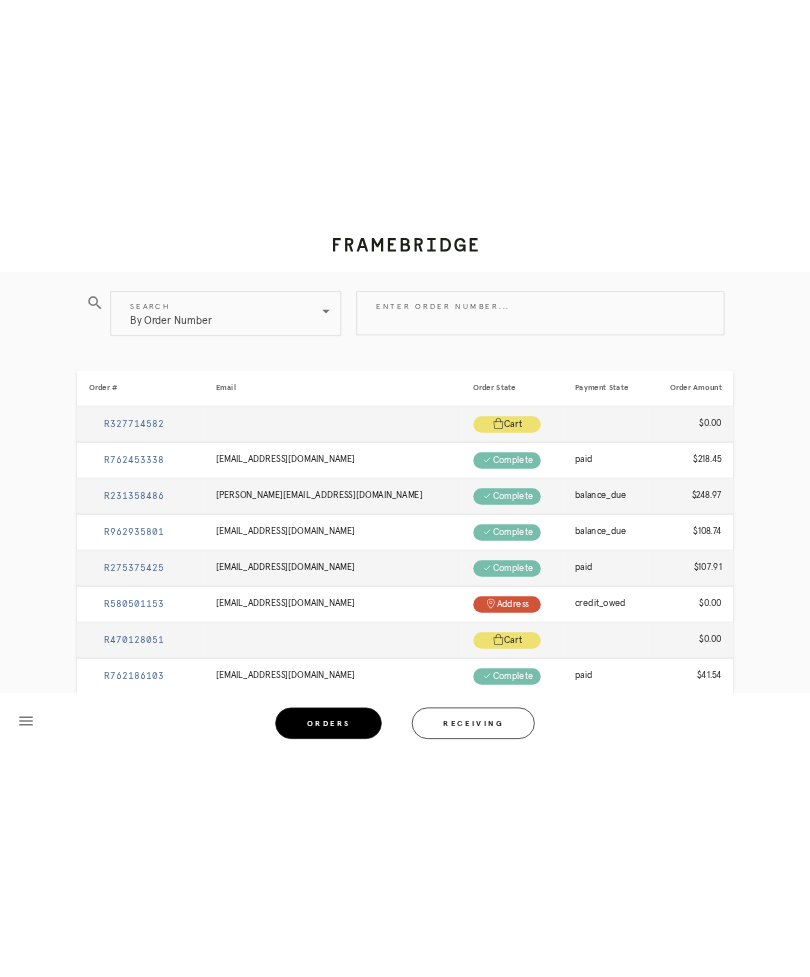 scroll, scrollTop: 0, scrollLeft: 0, axis: both 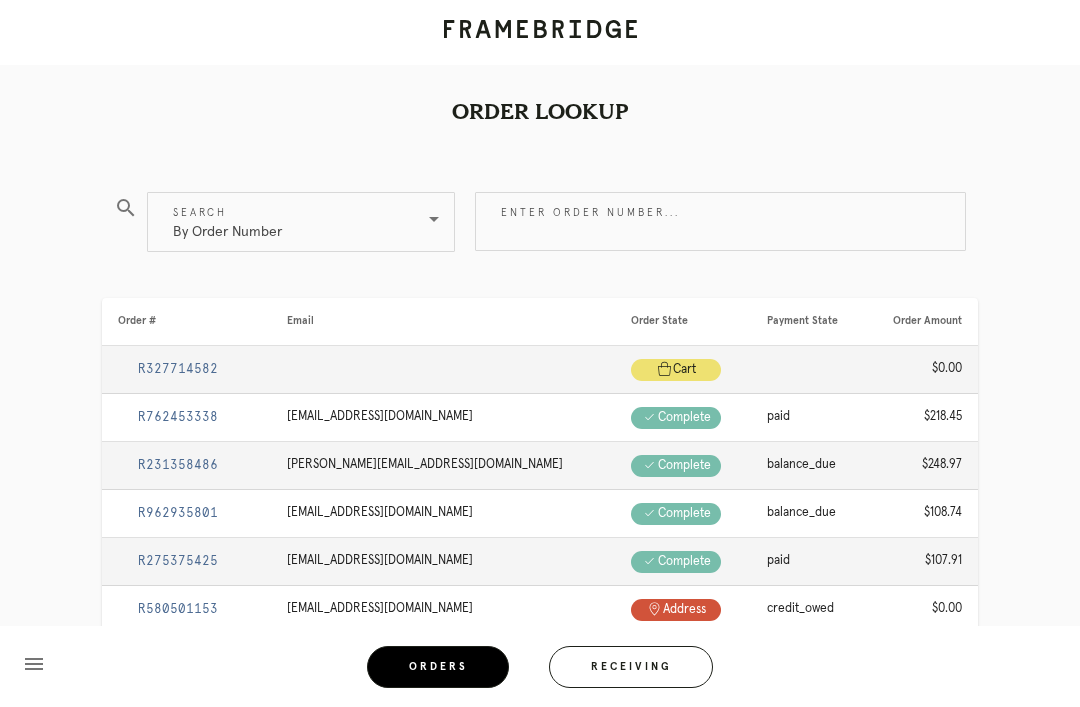 click on "Receiving" at bounding box center (631, 667) 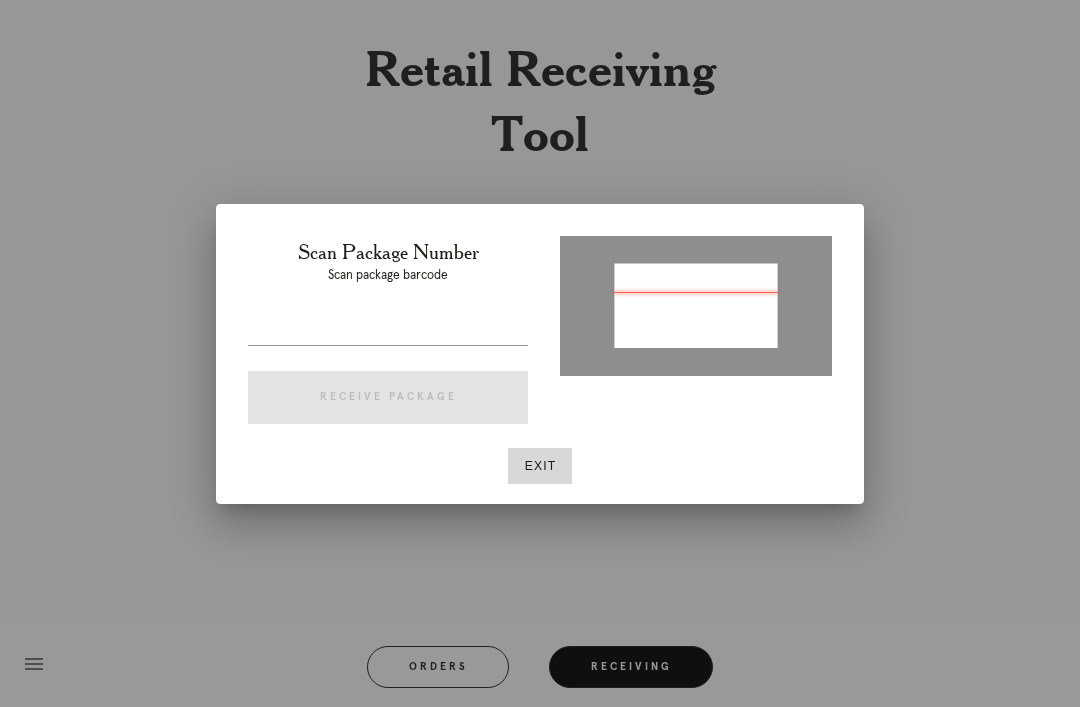 type on "P256705385866273" 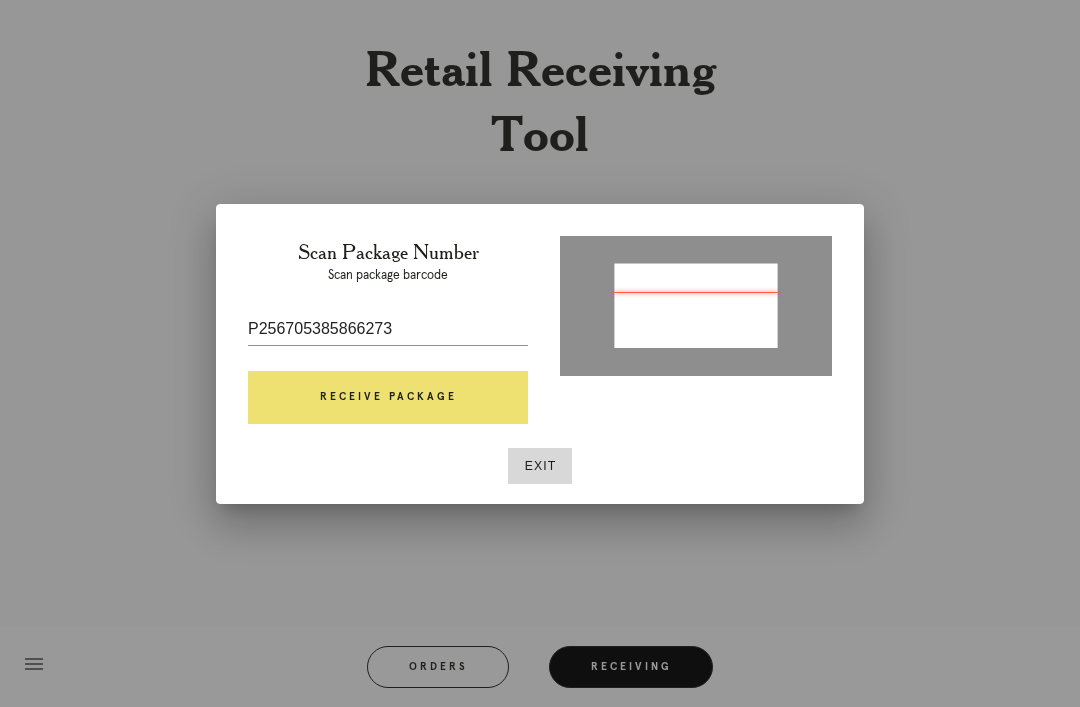 click on "Receive Package" at bounding box center (388, 398) 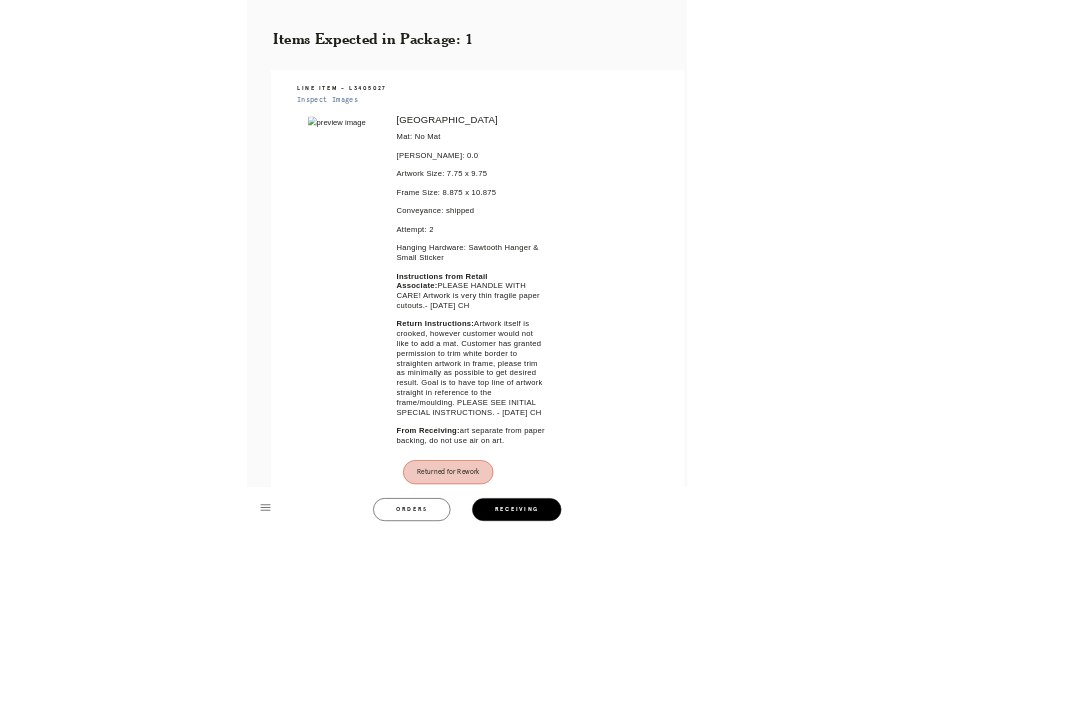 scroll, scrollTop: 484, scrollLeft: 0, axis: vertical 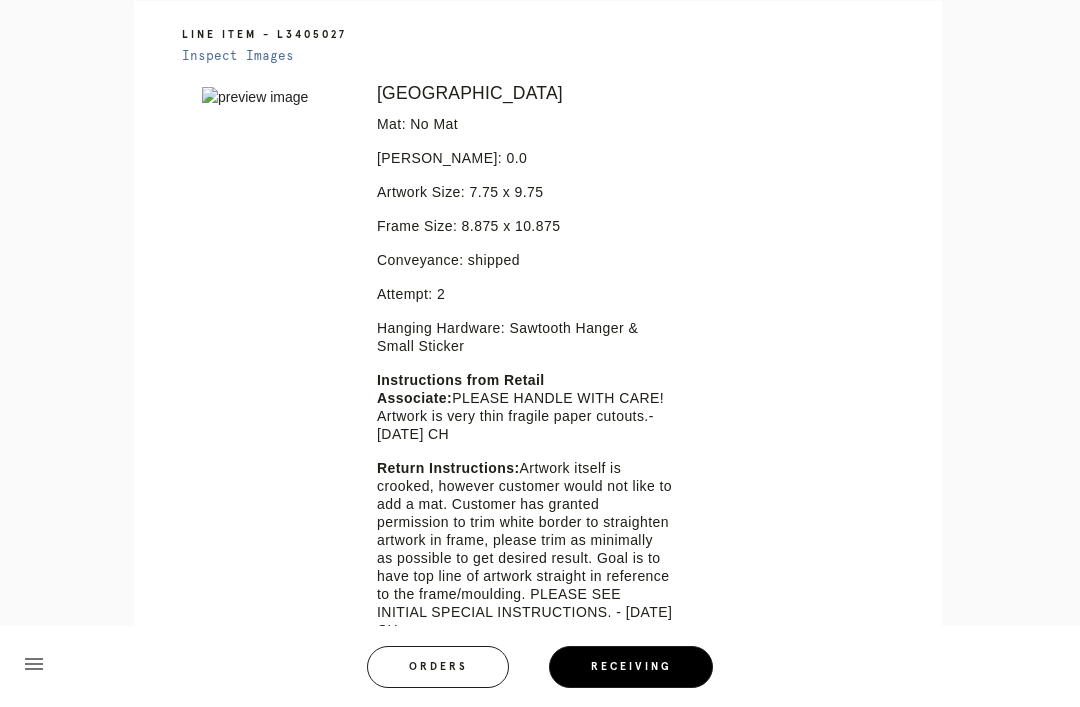 click at bounding box center [275, 97] 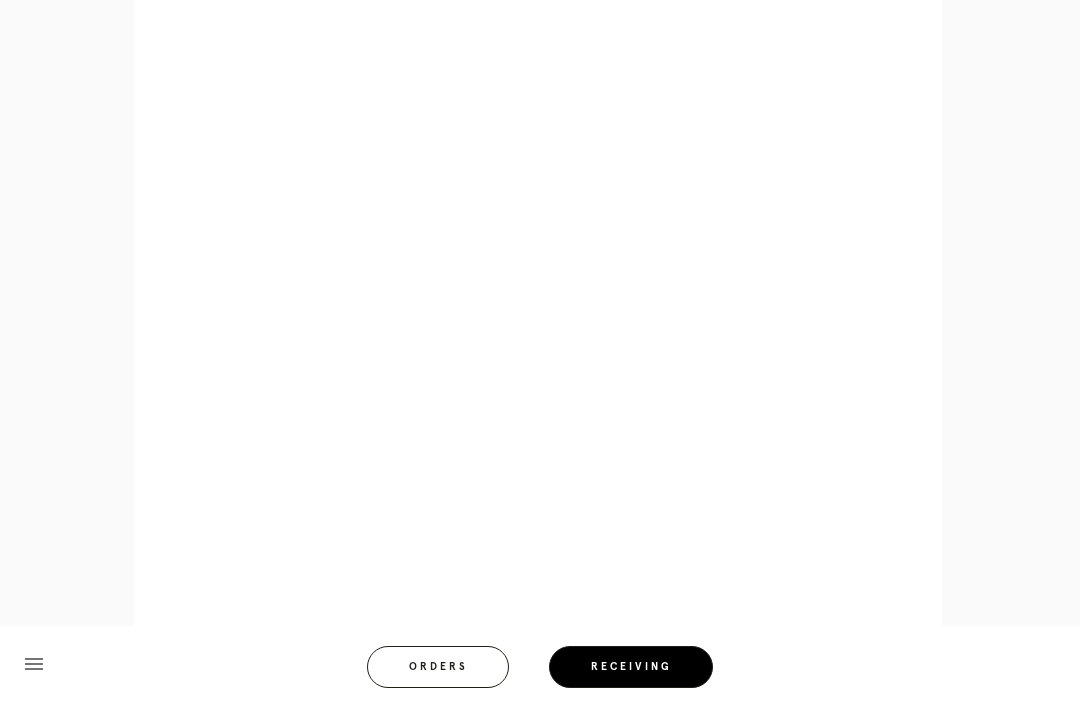 scroll, scrollTop: 1305, scrollLeft: 0, axis: vertical 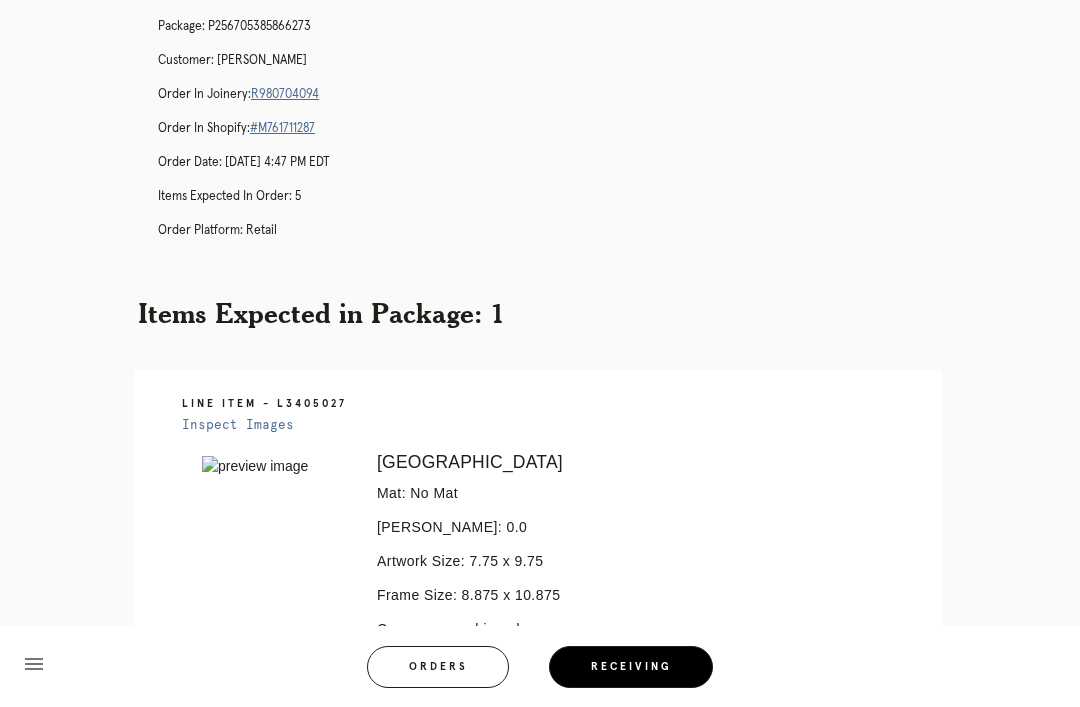 click on "R980704094" at bounding box center (285, 94) 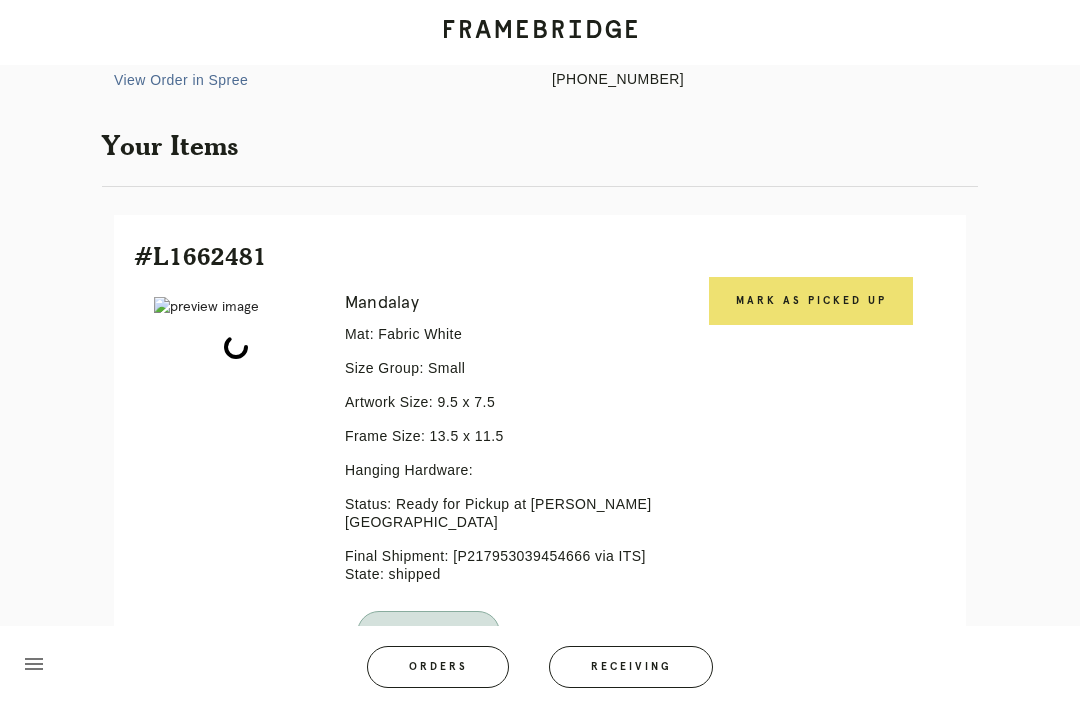 scroll, scrollTop: 333, scrollLeft: 0, axis: vertical 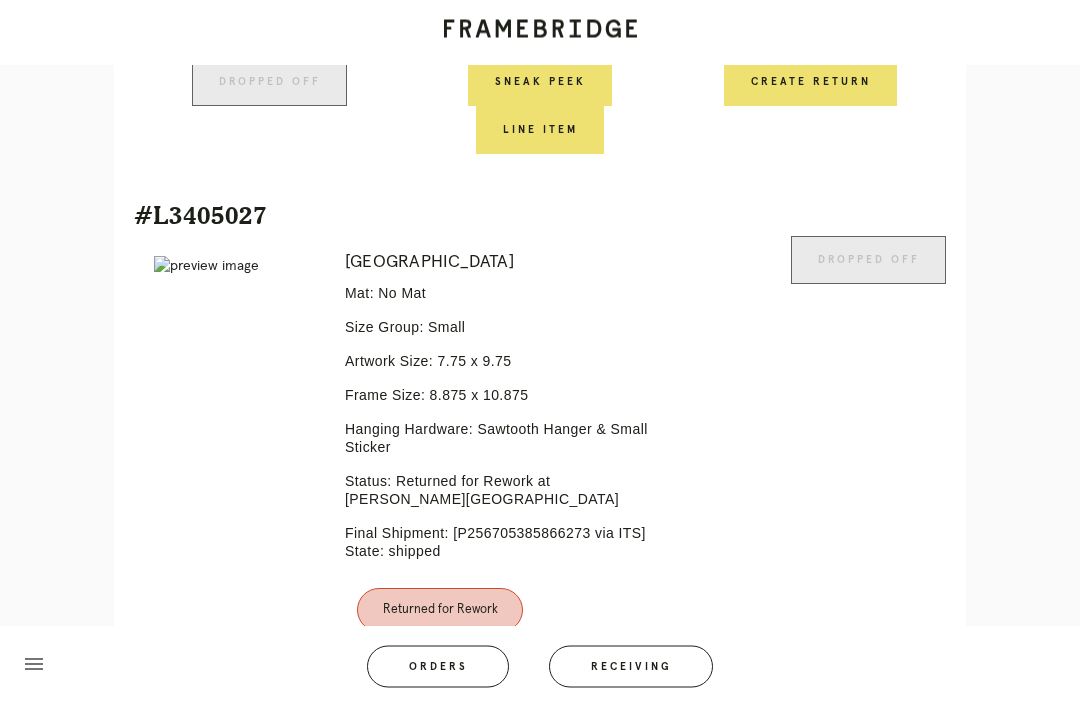 click on "Line Item" at bounding box center (614, 725) 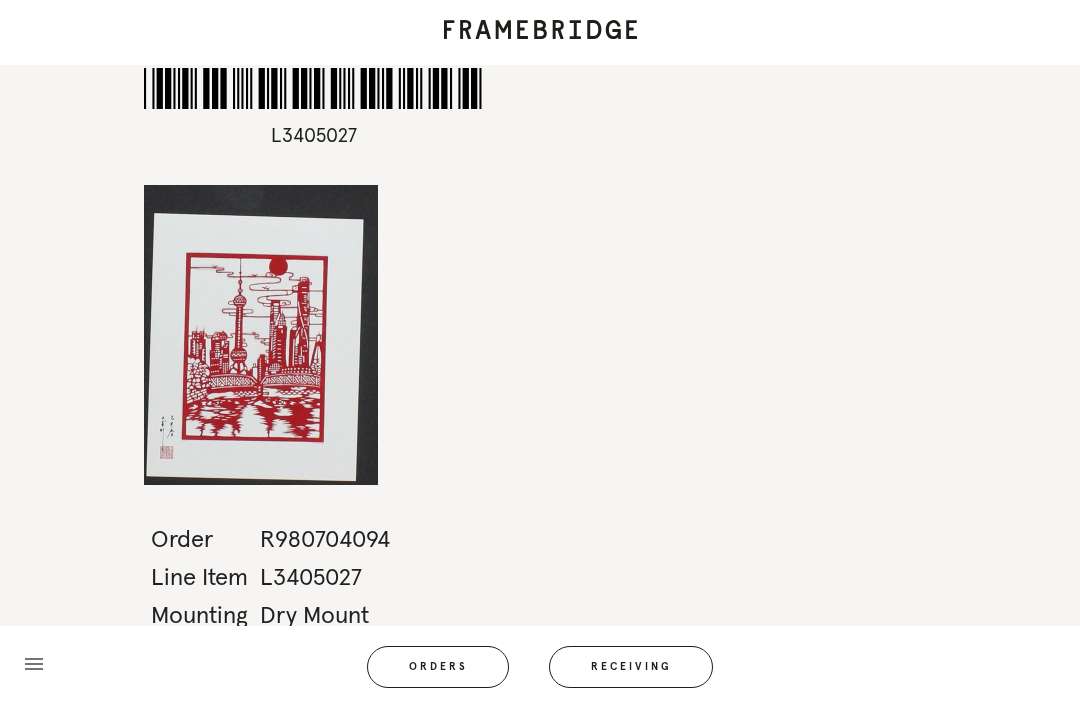 scroll, scrollTop: 0, scrollLeft: 0, axis: both 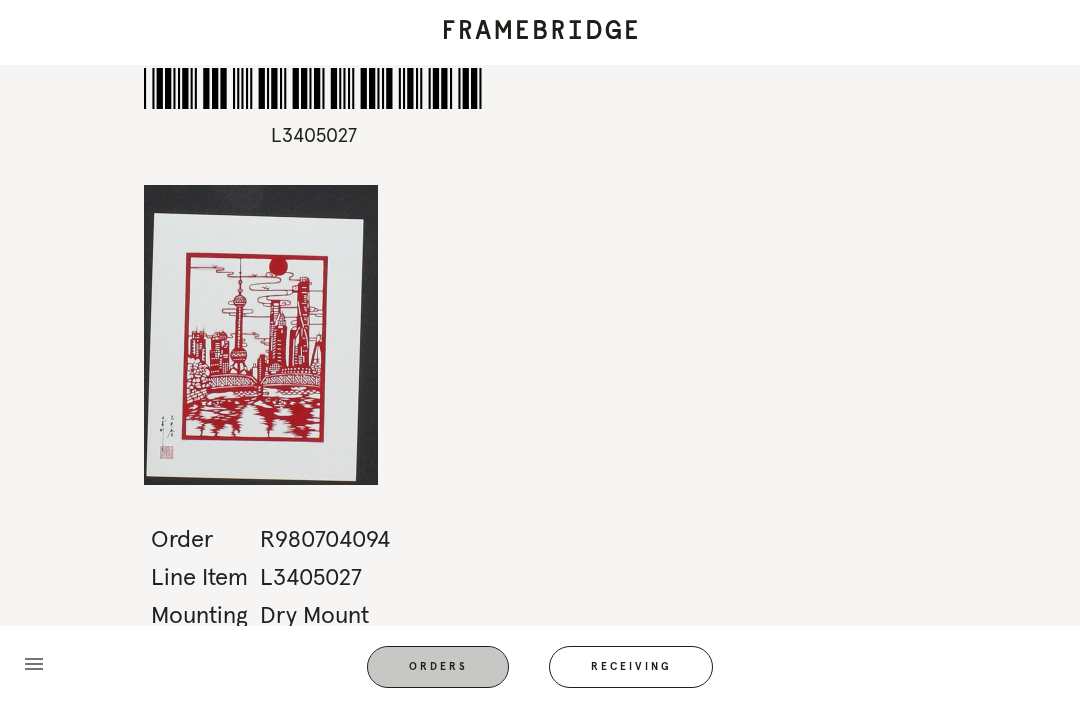 click on "Receiving" at bounding box center (631, 667) 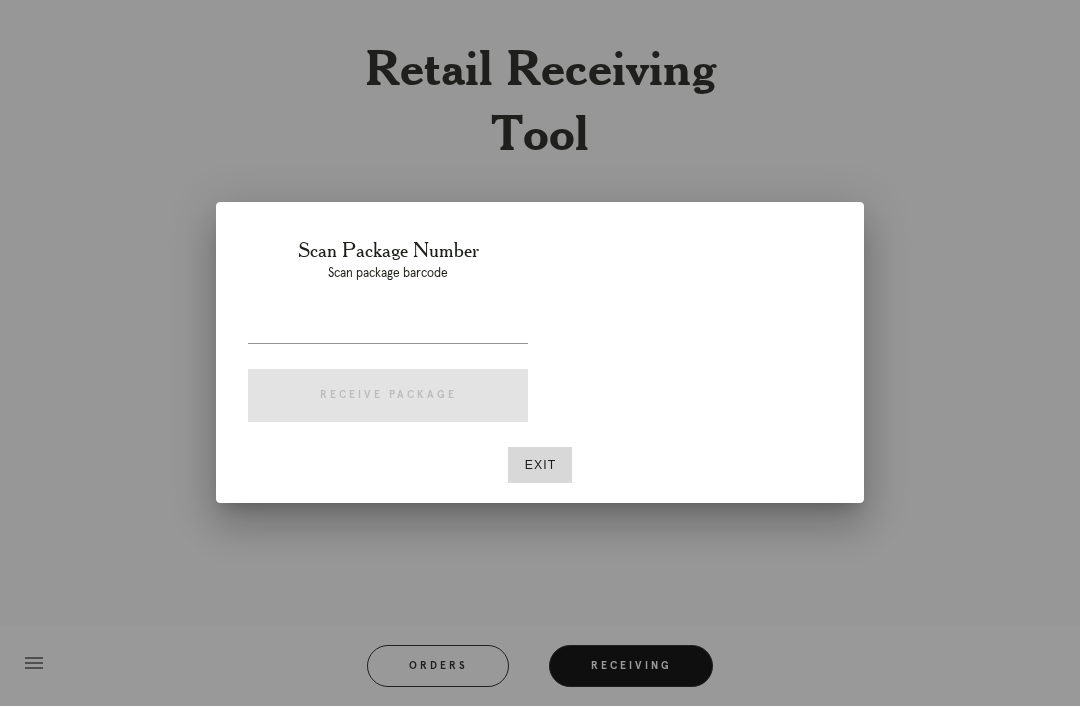 scroll, scrollTop: 64, scrollLeft: 0, axis: vertical 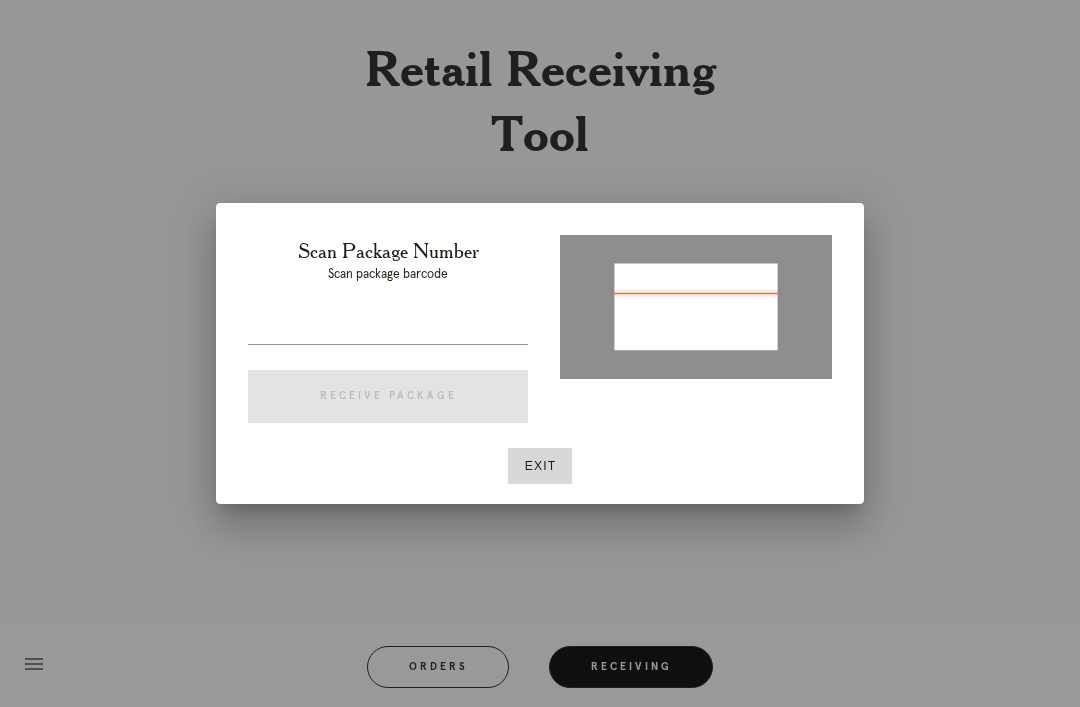 type on "P30z991786-97u05" 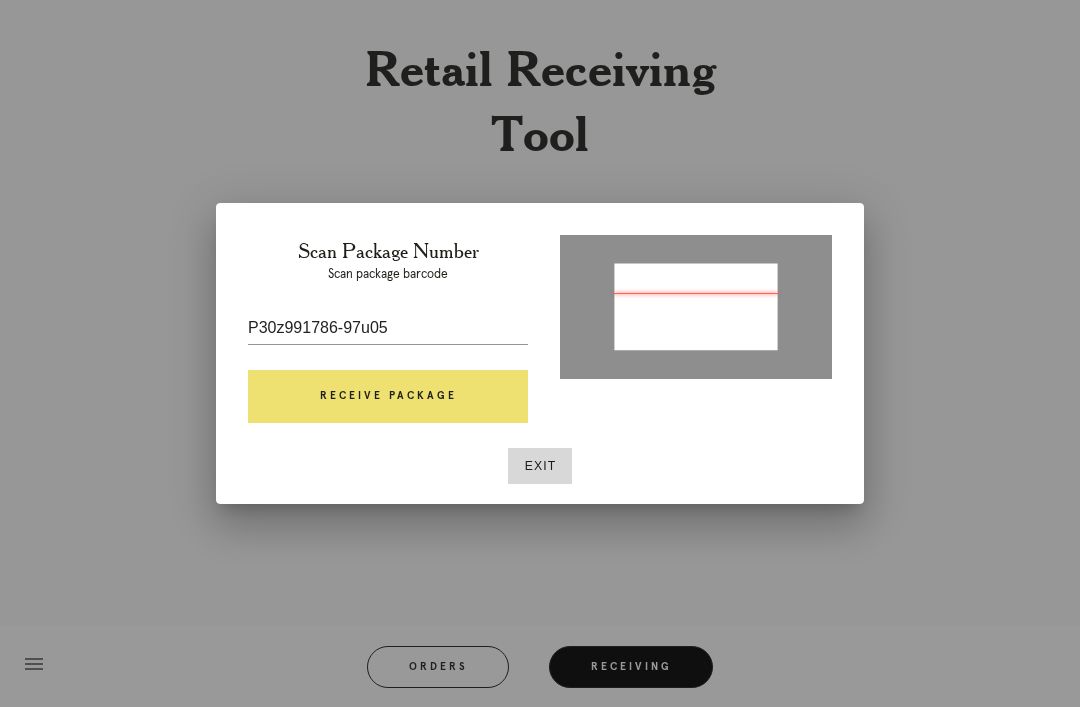 click on "Receive Package" at bounding box center [388, 397] 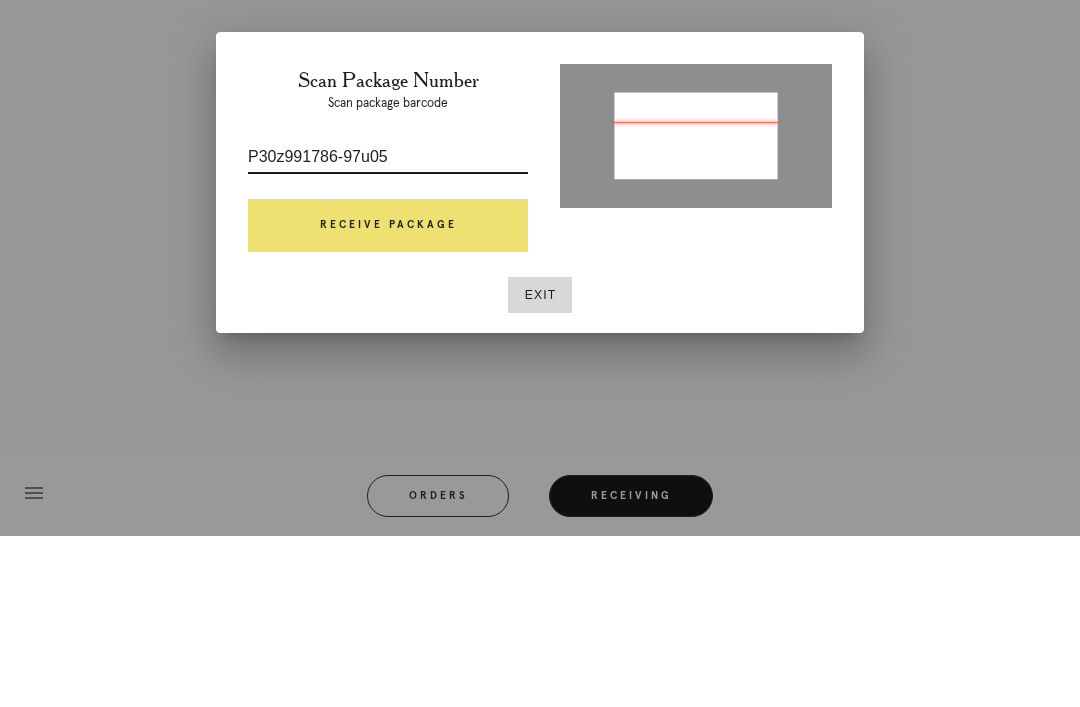 click on "P30z991786-97u05" at bounding box center [388, 328] 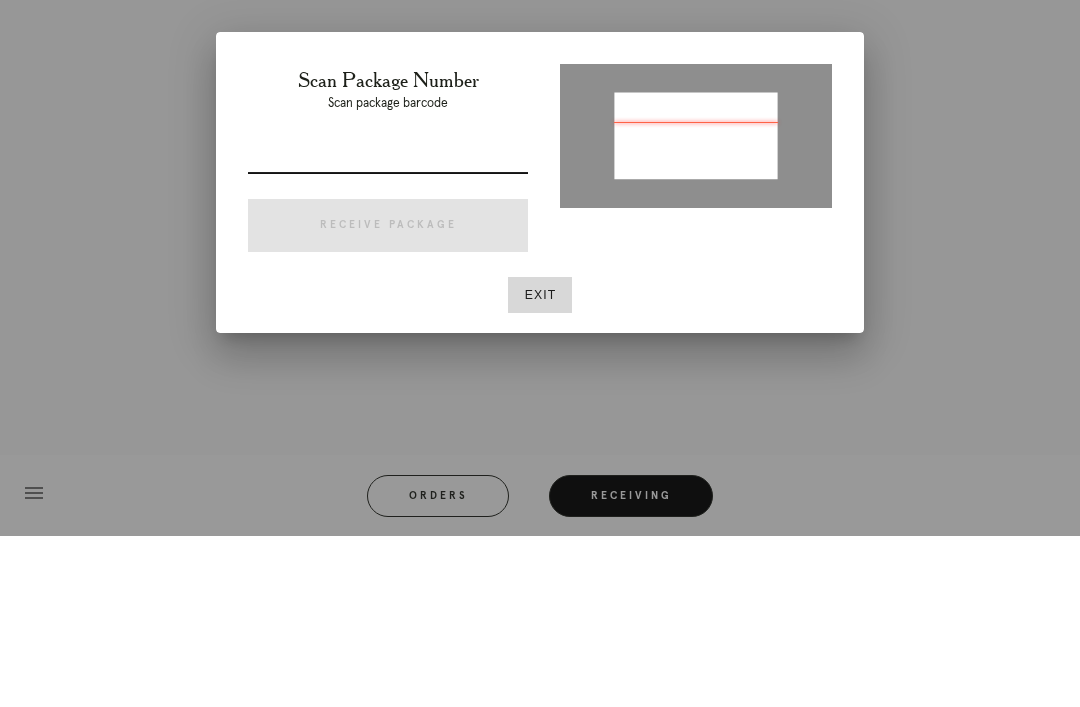 type on "P302991786497206" 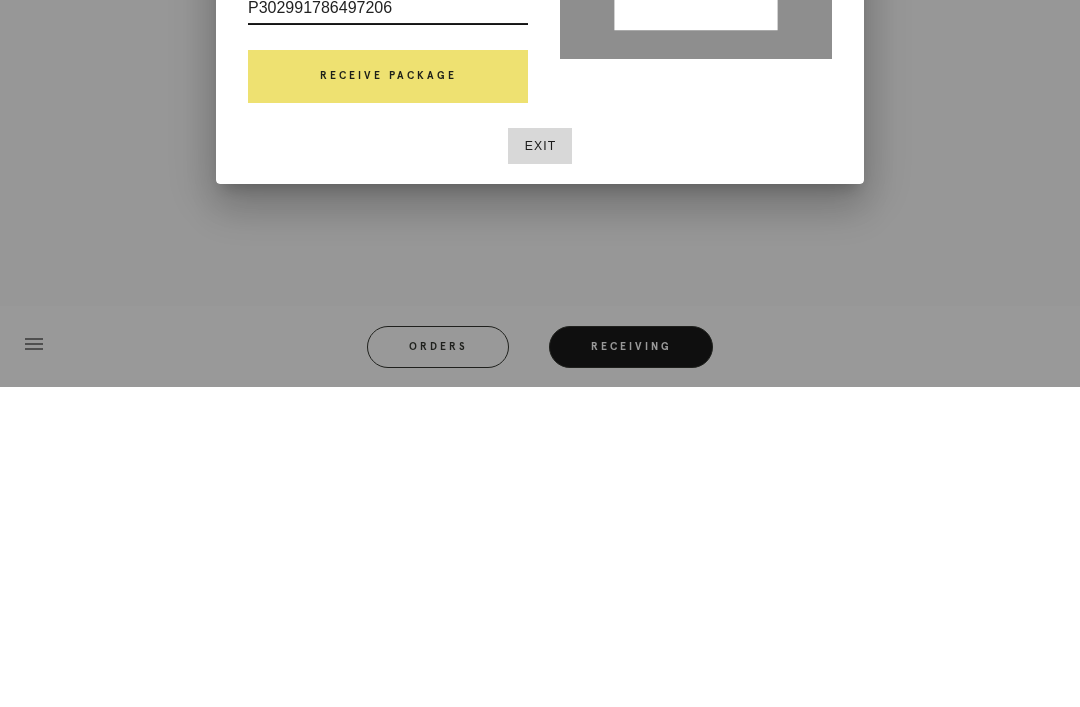 click on "Receive Package" at bounding box center [388, 397] 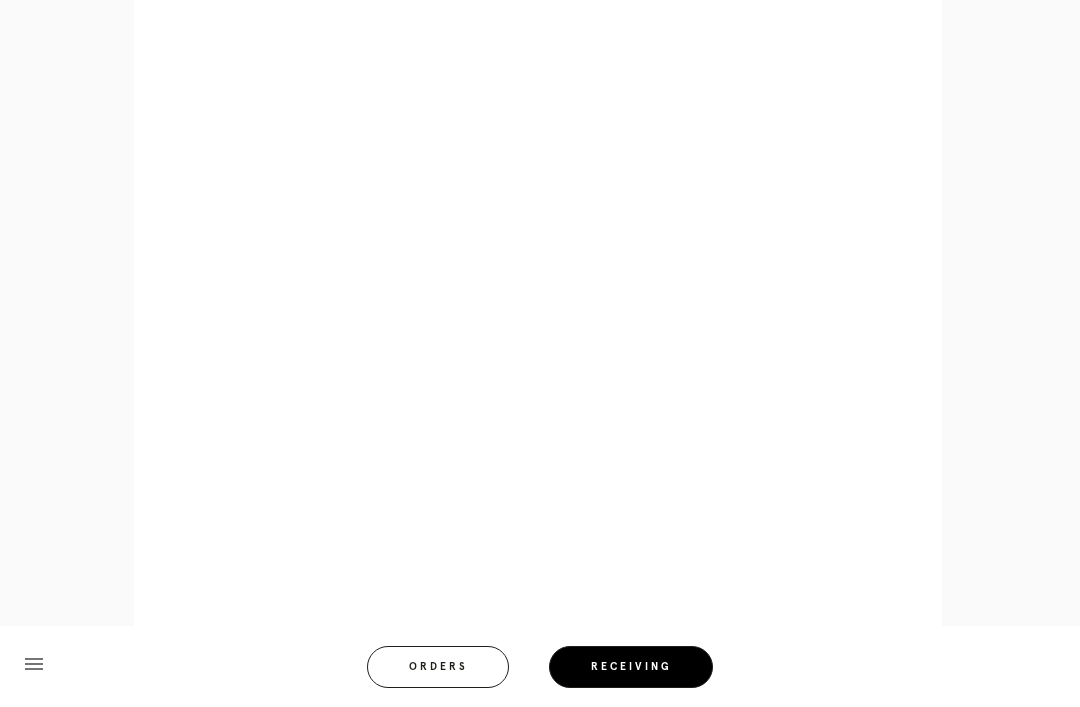 scroll, scrollTop: 961, scrollLeft: 0, axis: vertical 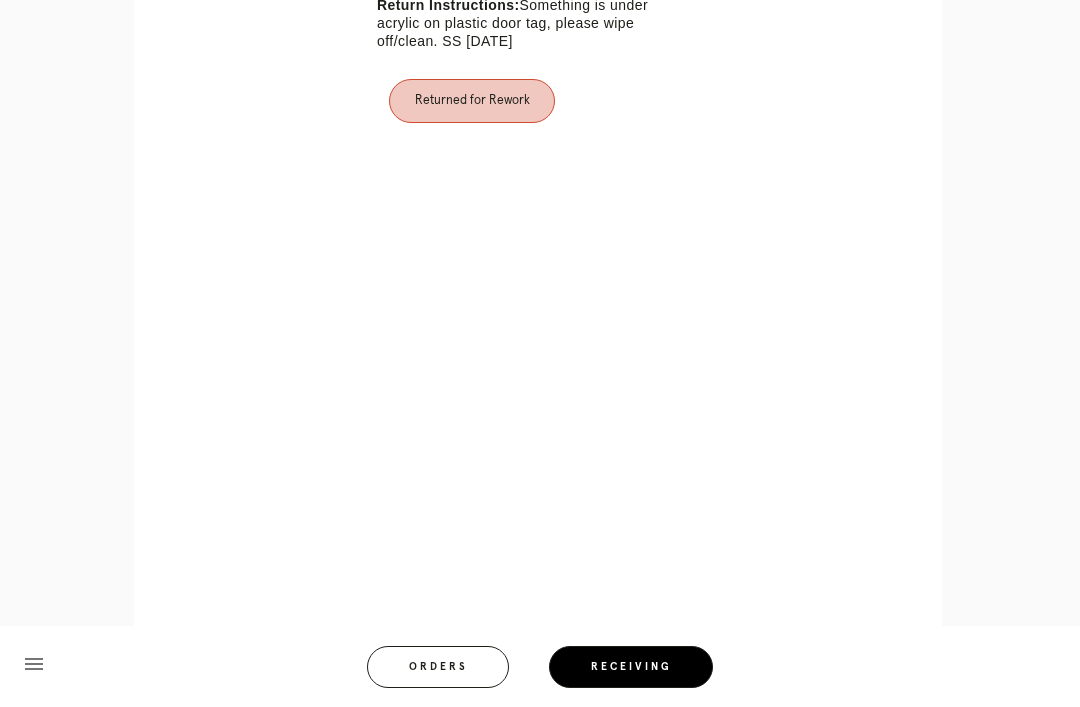 click on "Line Item - L2815775
Inspect Images
Error retreiving frame spec #9668149
Rosemont
Mat: Dark Olive
Mat Width: 1.5
Artwork Size:
7.5
x
10.25
Frame Size:
11.625
x
14.375
Conveyance: shipped
Attempt: 2
Hanging Hardware: Sawtooth Hanger & Small Sticker
Instructions from Retail Associate:
Please float - image is stuck together as one piece how it should be laid out, please do not take apart. SS 6/11/25
Return Instructions:
Something is under acrylic on plastic door tag, please wipe off/clean. SS 6/27/25
Returned for Rework" at bounding box center (540, 183) 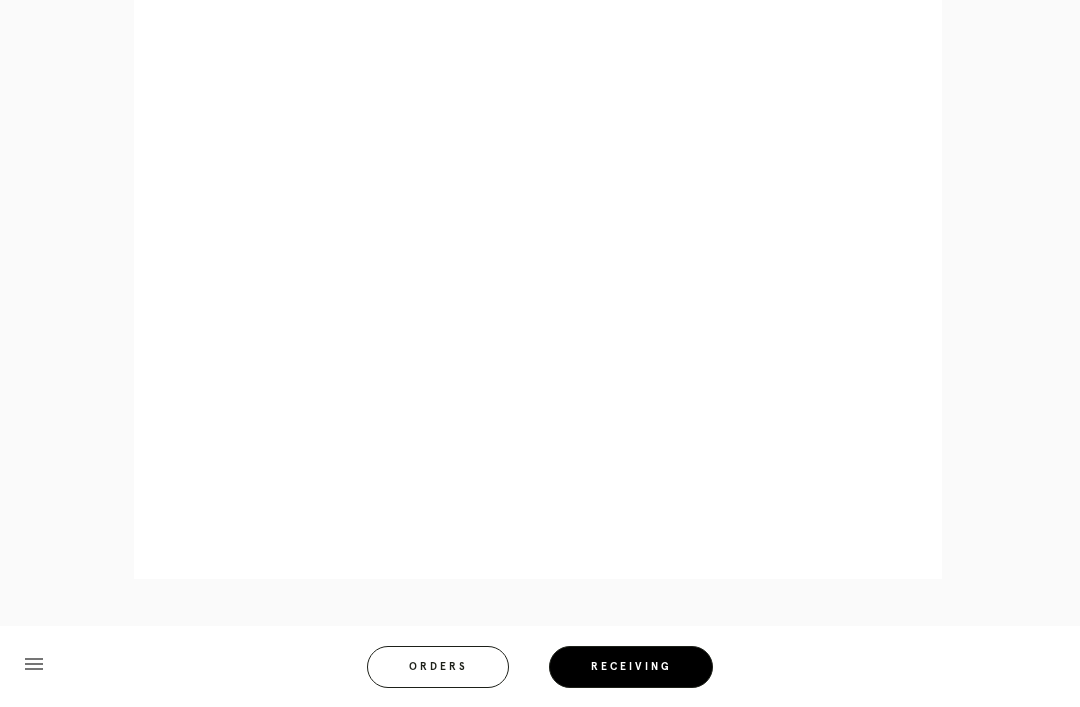 scroll, scrollTop: 1133, scrollLeft: 0, axis: vertical 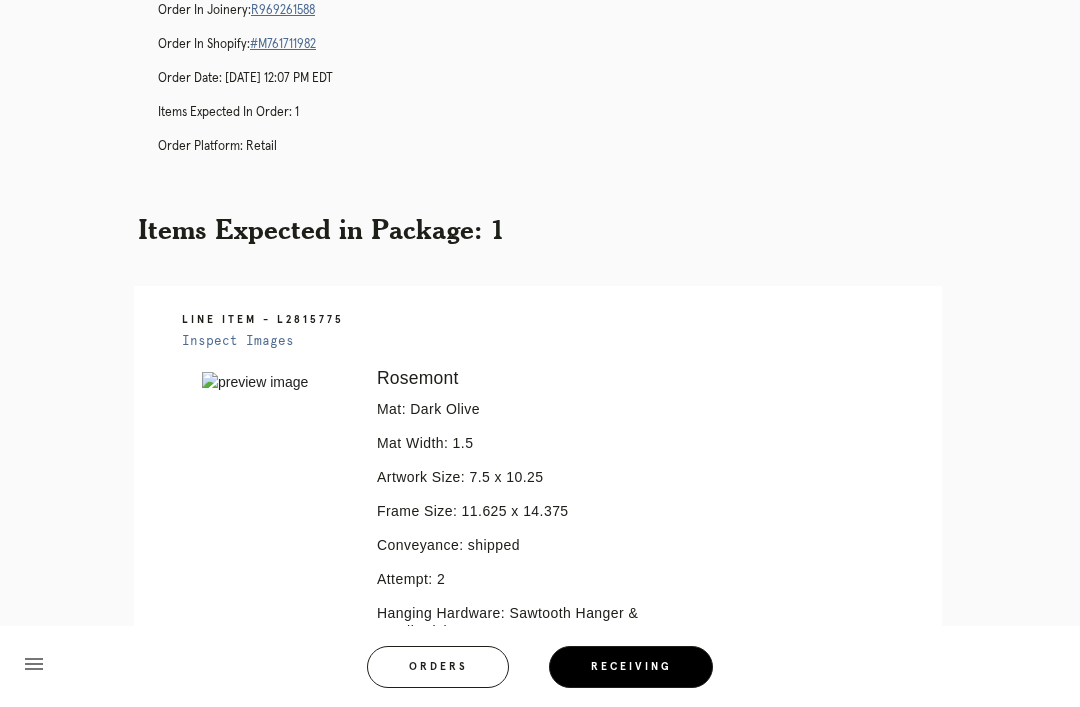 click on "Orders" at bounding box center (438, 667) 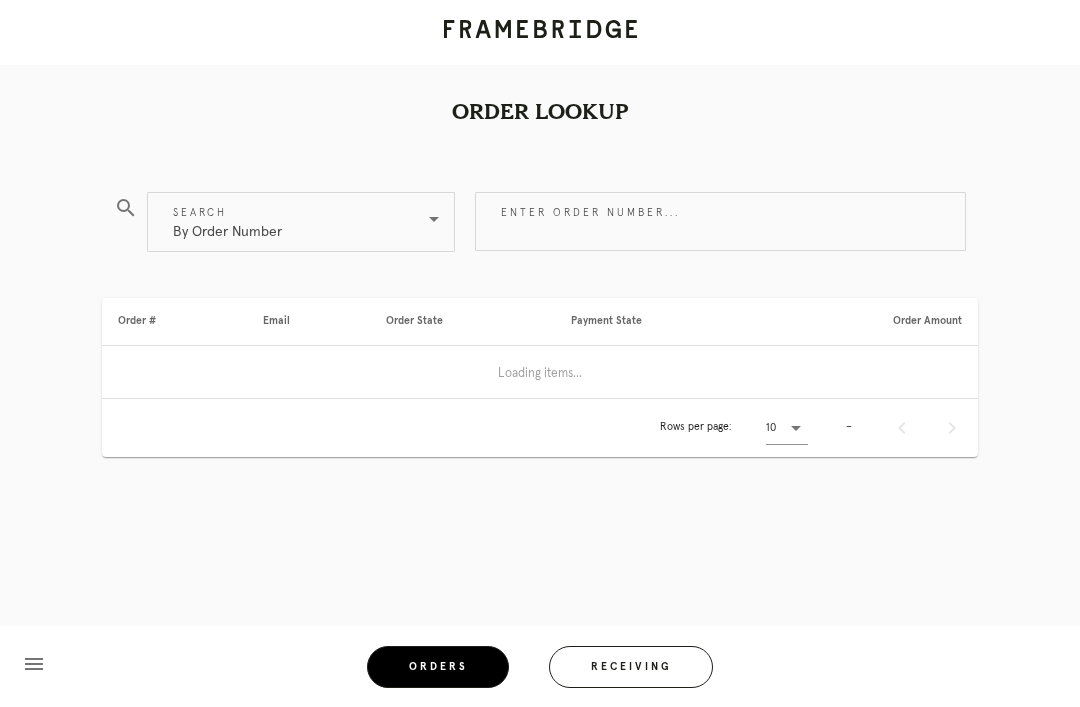 scroll, scrollTop: 64, scrollLeft: 0, axis: vertical 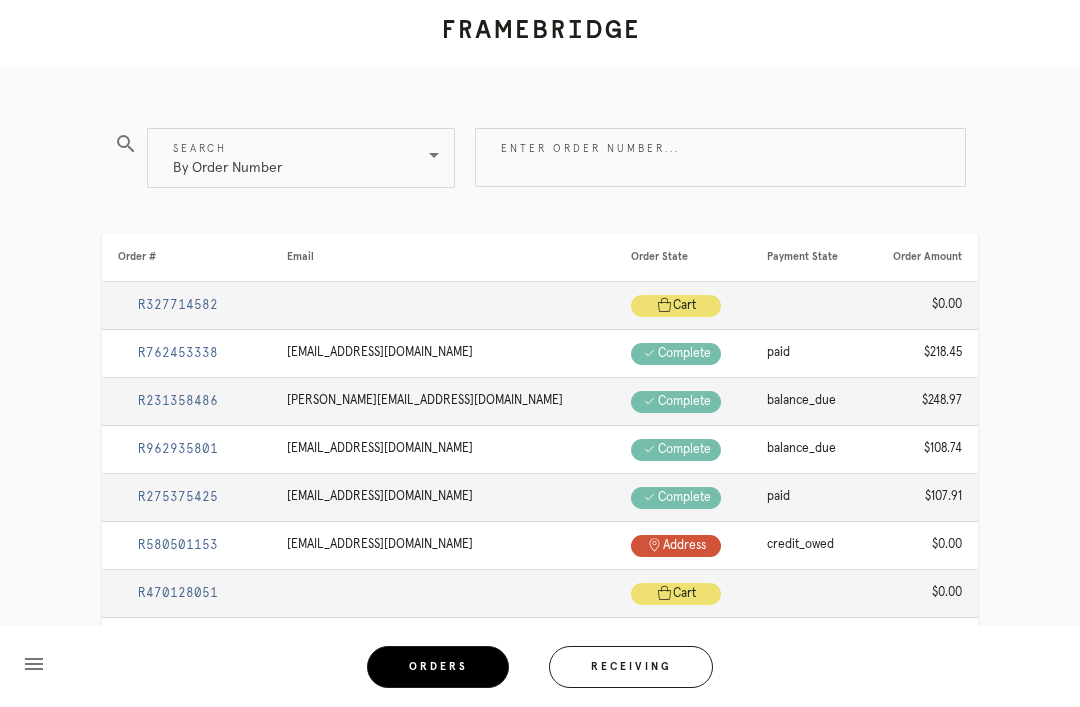 click on "Receiving" at bounding box center [631, 667] 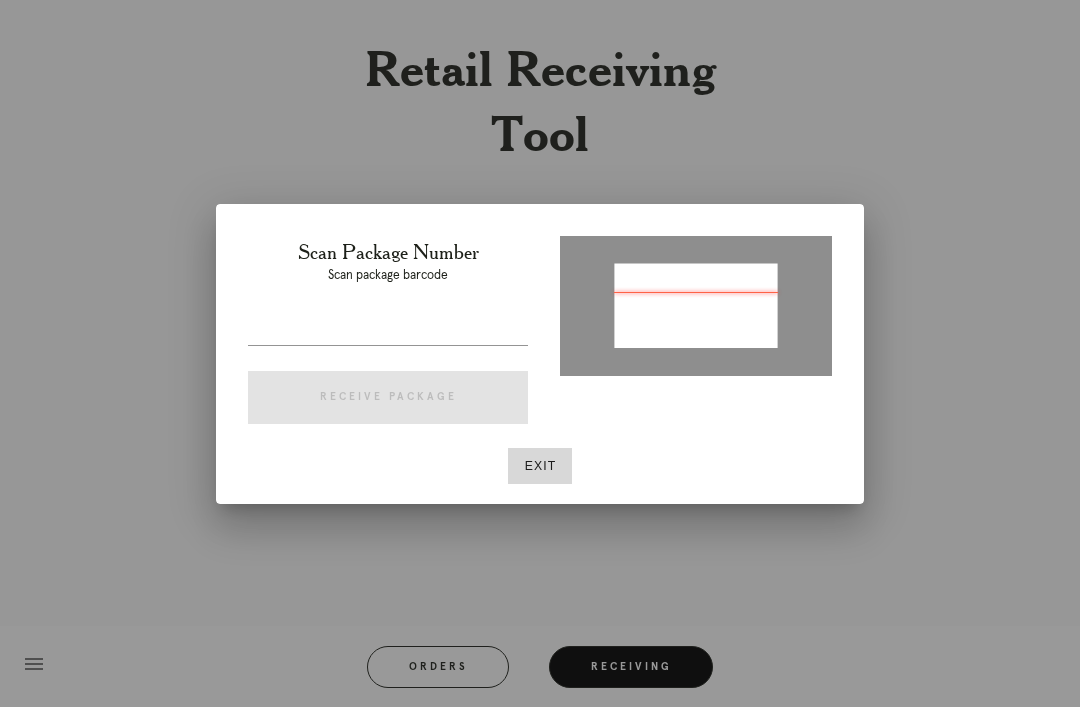 click at bounding box center (388, 329) 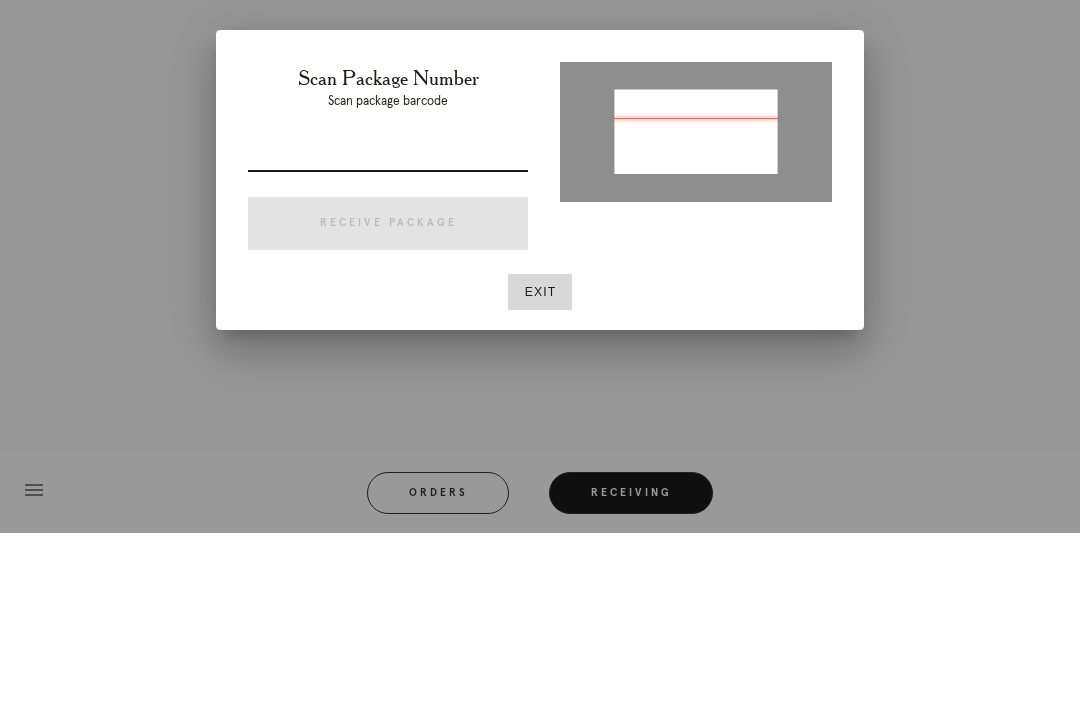 click at bounding box center [388, 329] 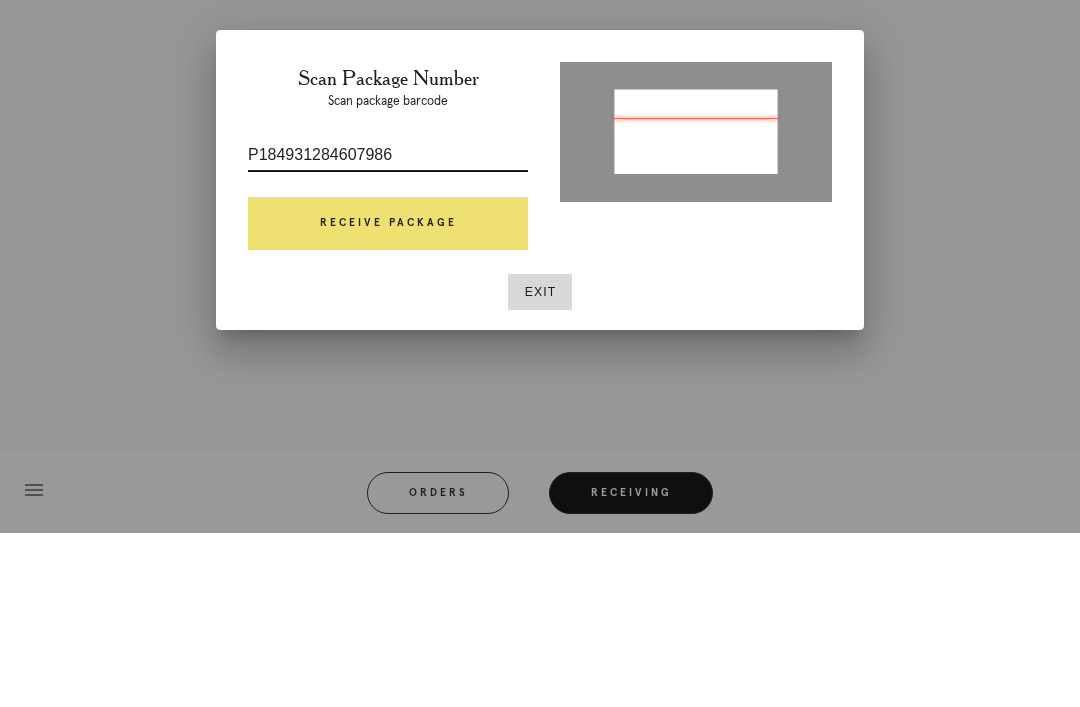 type on "P184931284607986" 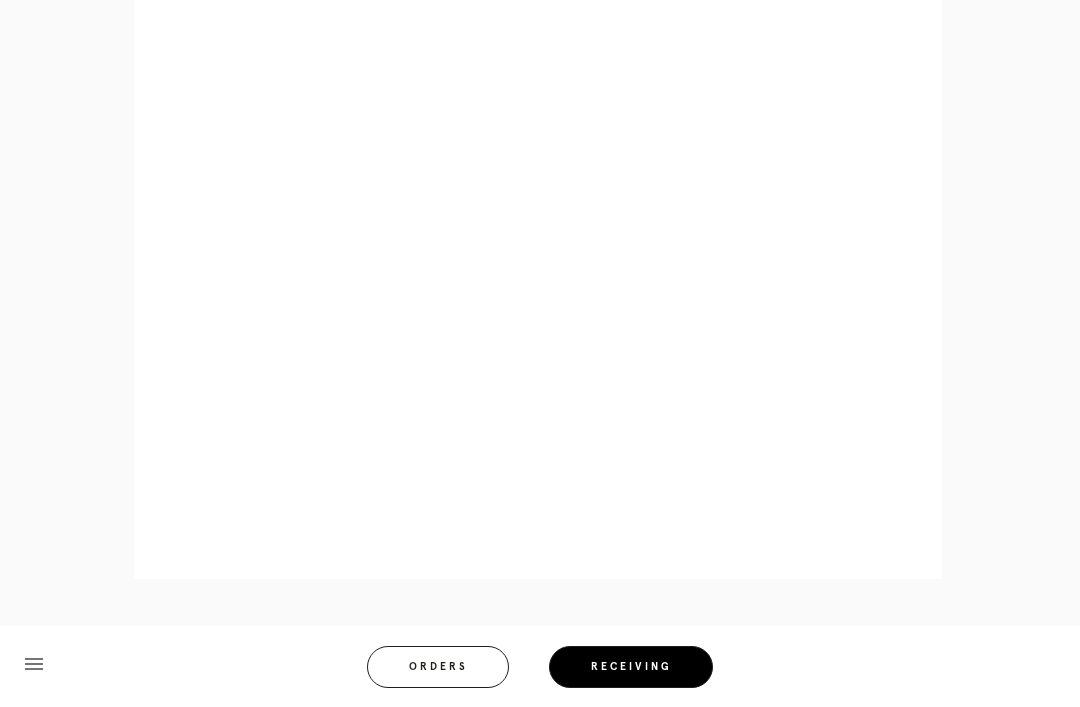 scroll, scrollTop: 858, scrollLeft: 0, axis: vertical 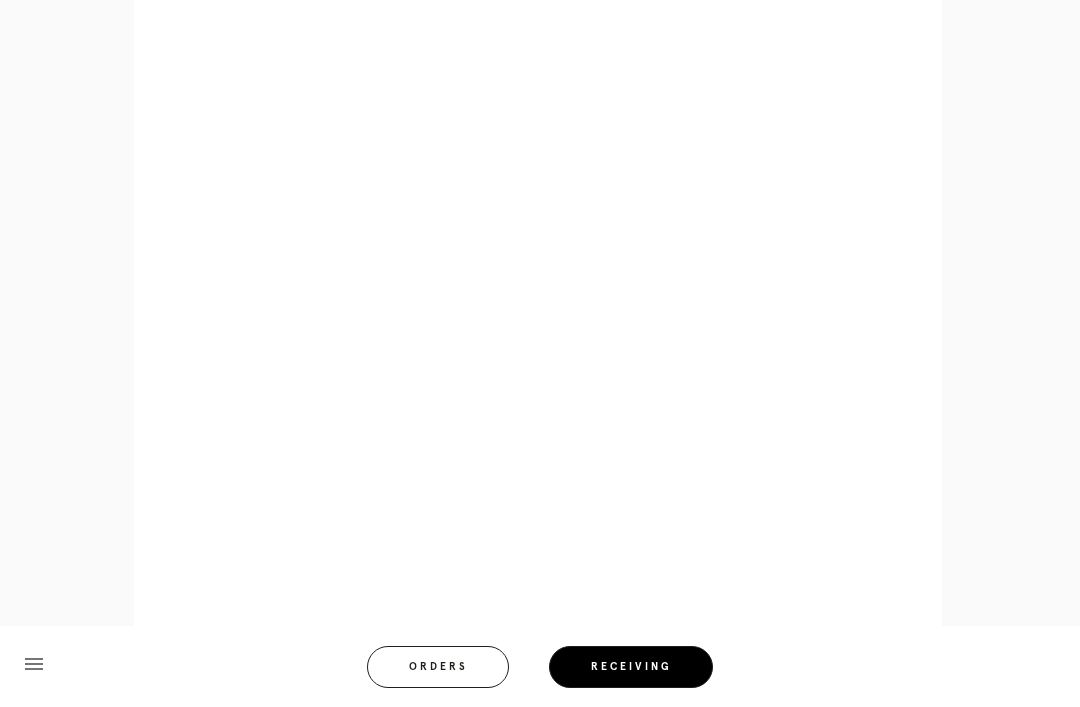click on "menu
Orders
Receiving" at bounding box center (540, 666) 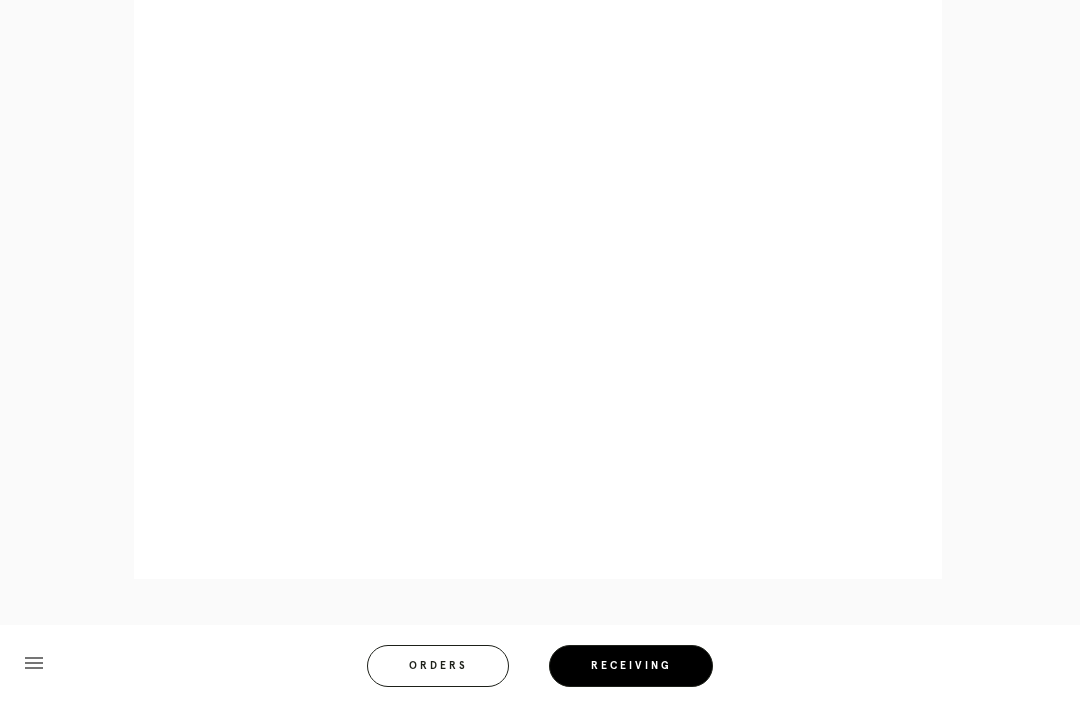 scroll, scrollTop: 922, scrollLeft: 0, axis: vertical 